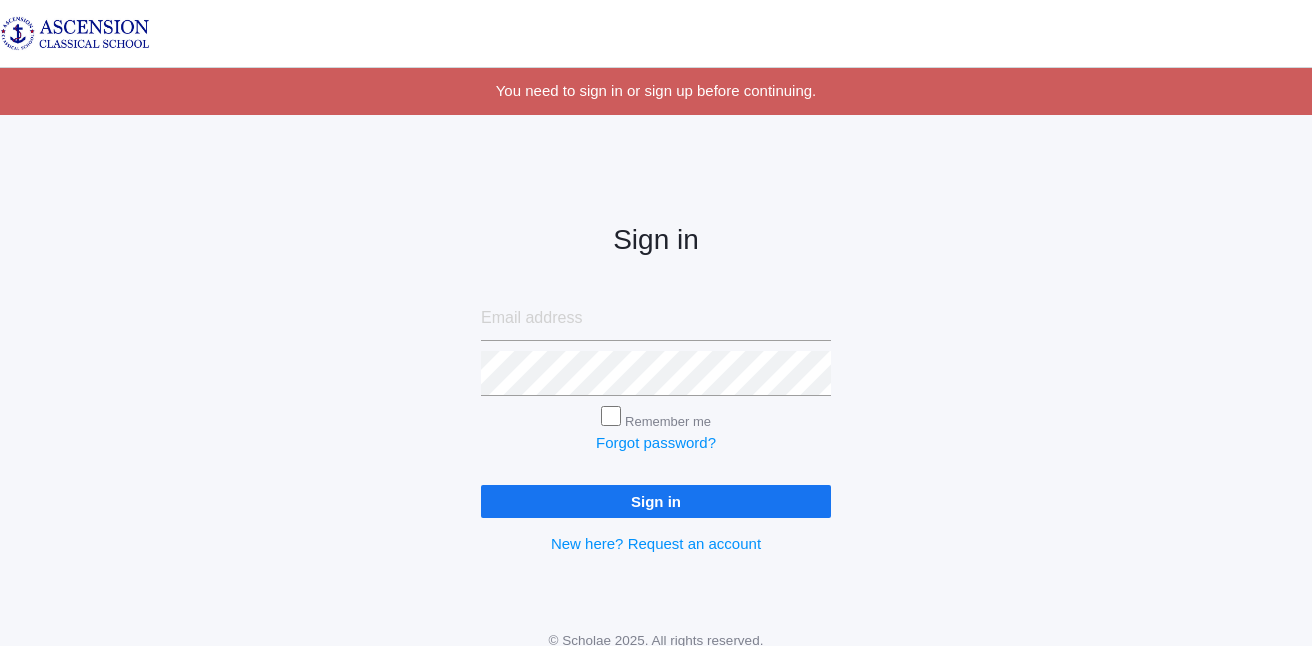scroll, scrollTop: 0, scrollLeft: 0, axis: both 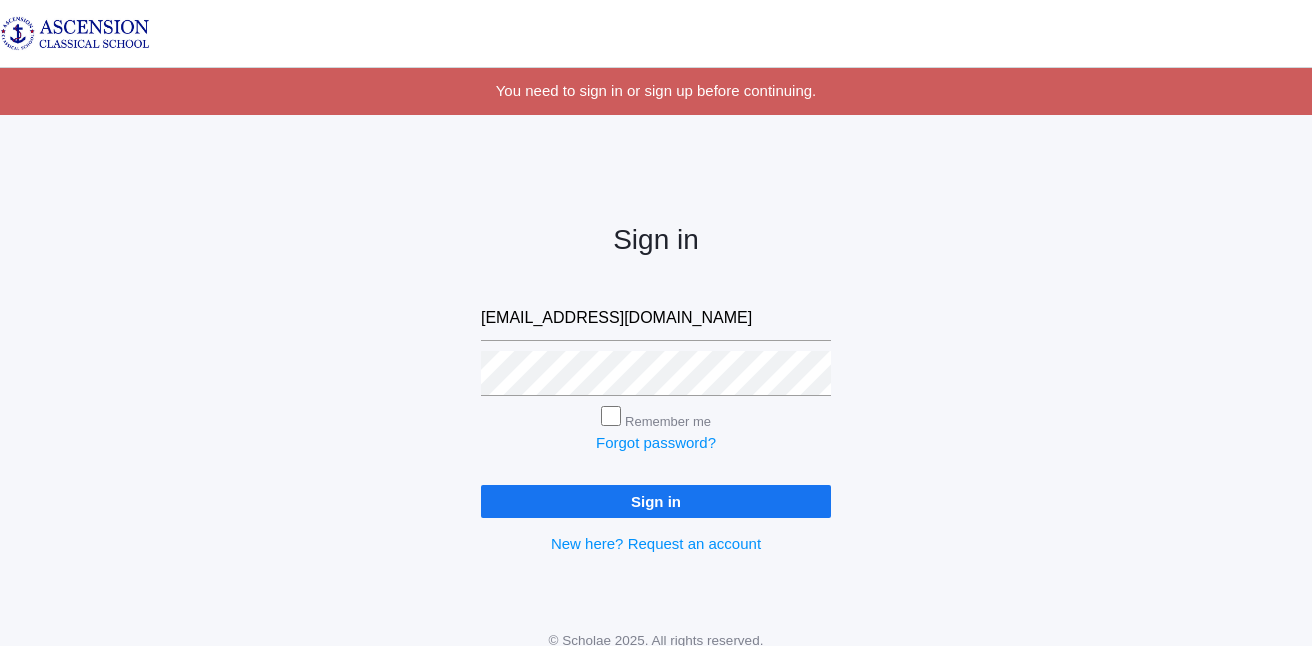 click on "Sign in" at bounding box center (656, 501) 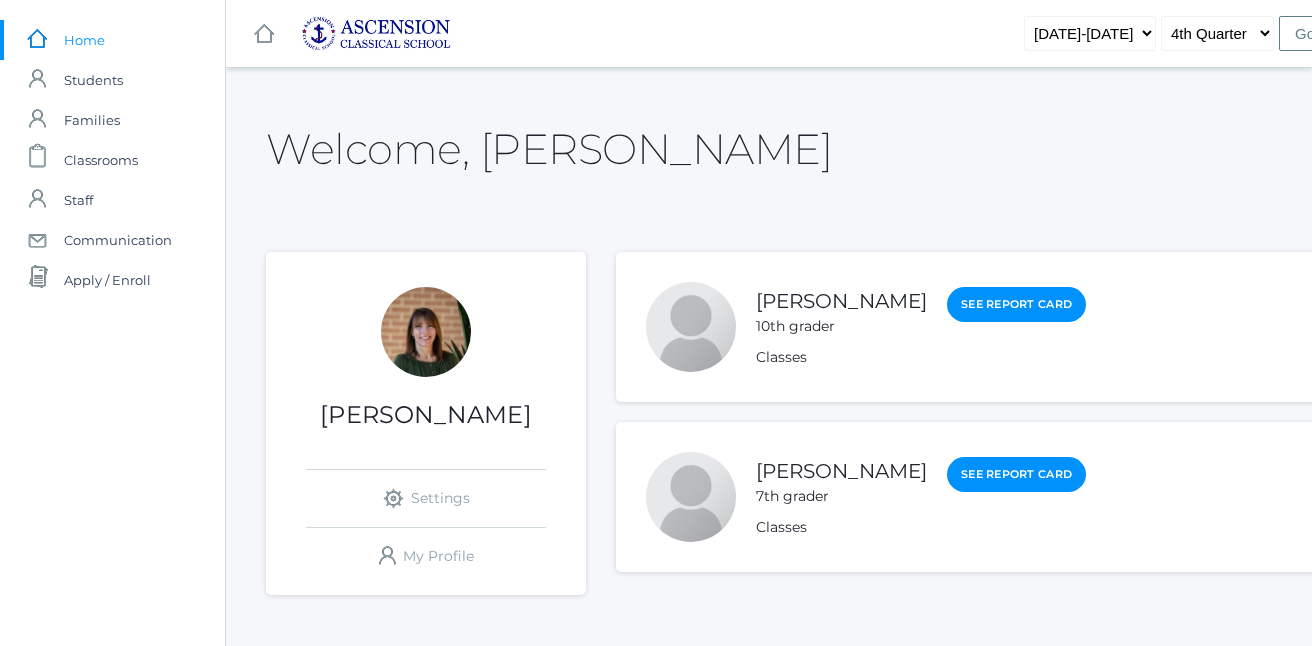 scroll, scrollTop: 0, scrollLeft: 0, axis: both 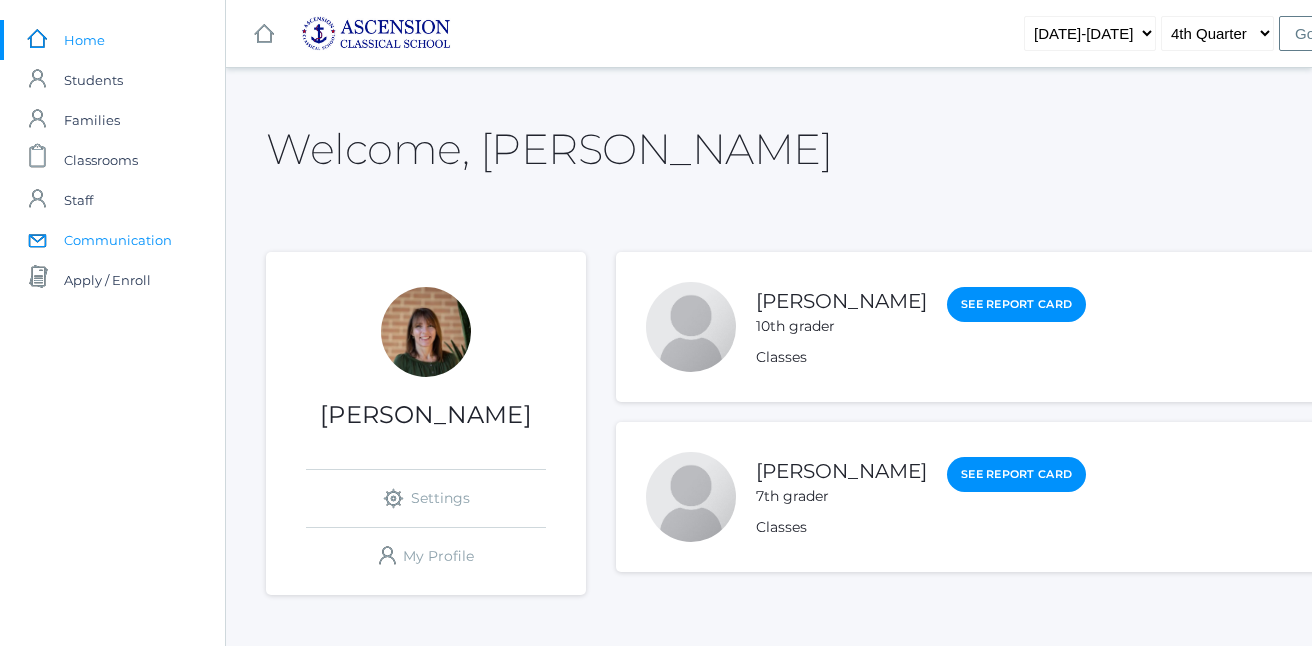 click on "Communication" at bounding box center [118, 240] 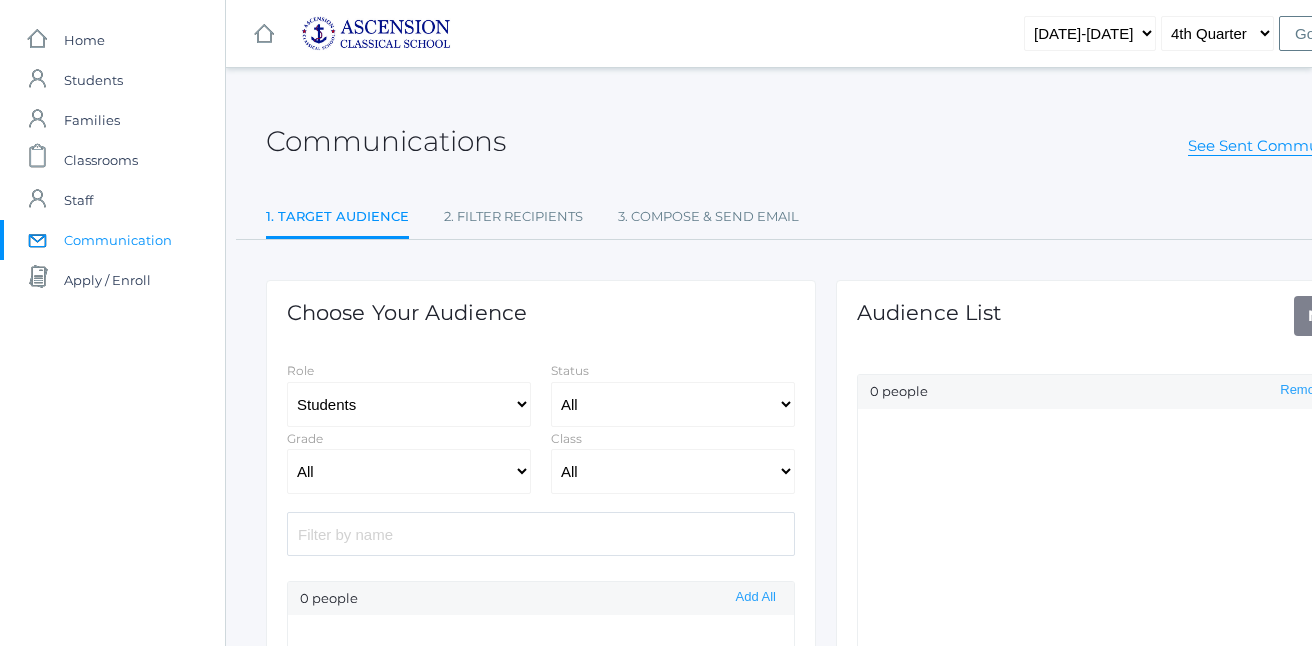 select on "Enrolled" 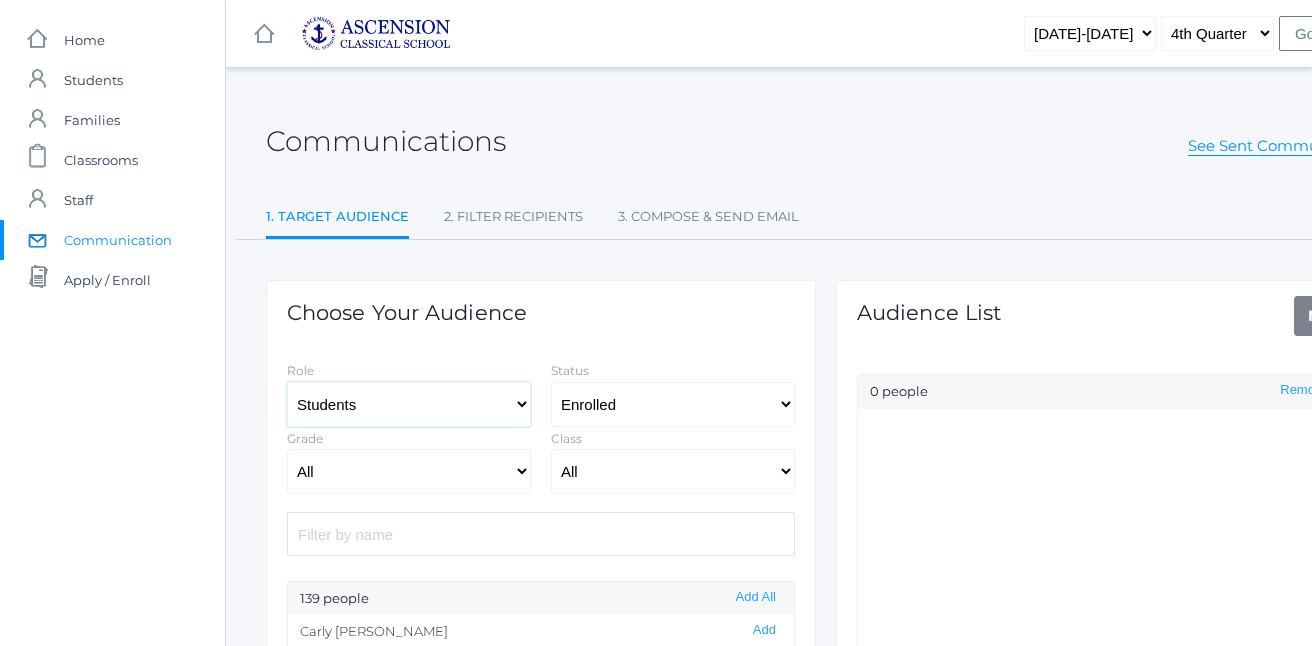 click on "Students Staff" 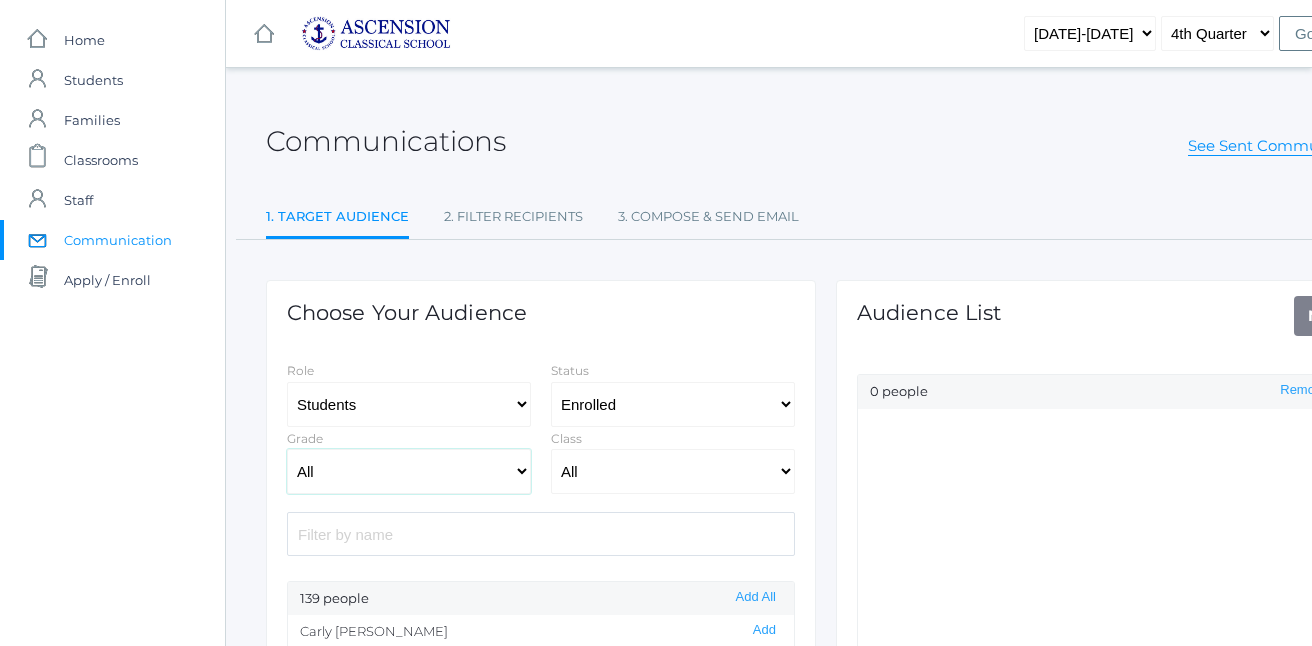 click on "All Grammar - Kindergarten - 1st Grade - 2nd Grade - 3rd Grade - 4th Grade - 5th Grade Logic - 6th Grade - 7th Grade - 8th Grade Rhetoric - 9th Grade - 10th Grade - 11th Grade" 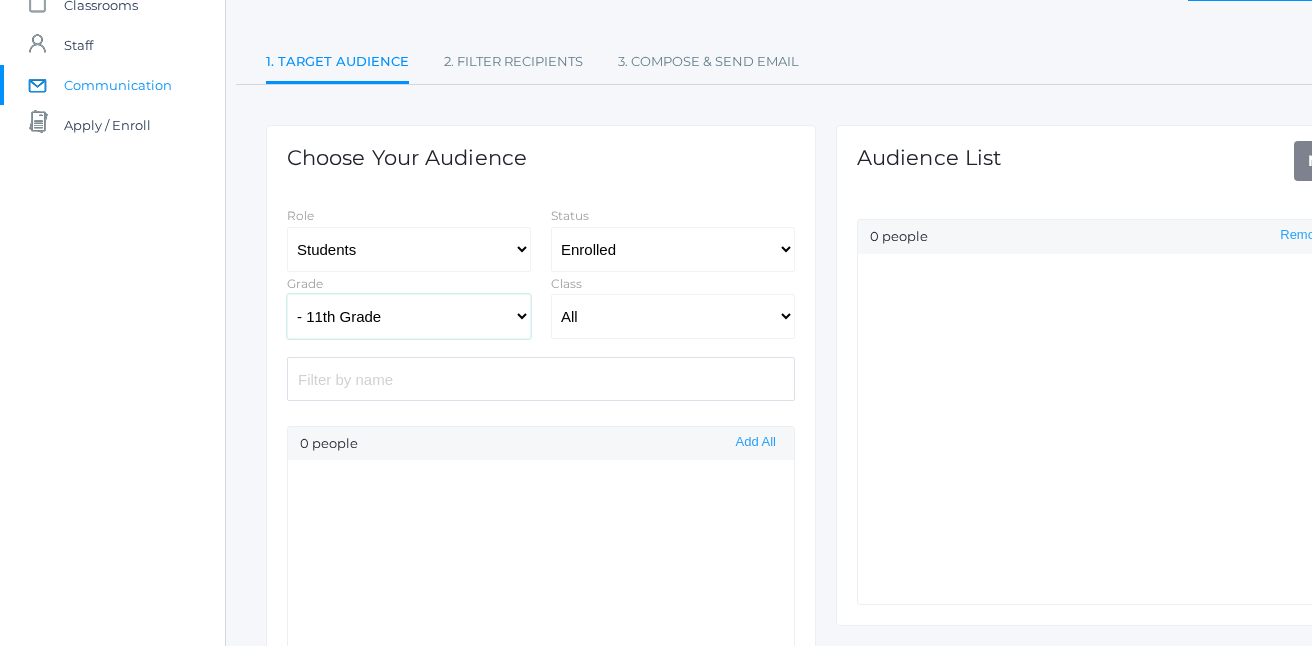 scroll, scrollTop: 156, scrollLeft: 0, axis: vertical 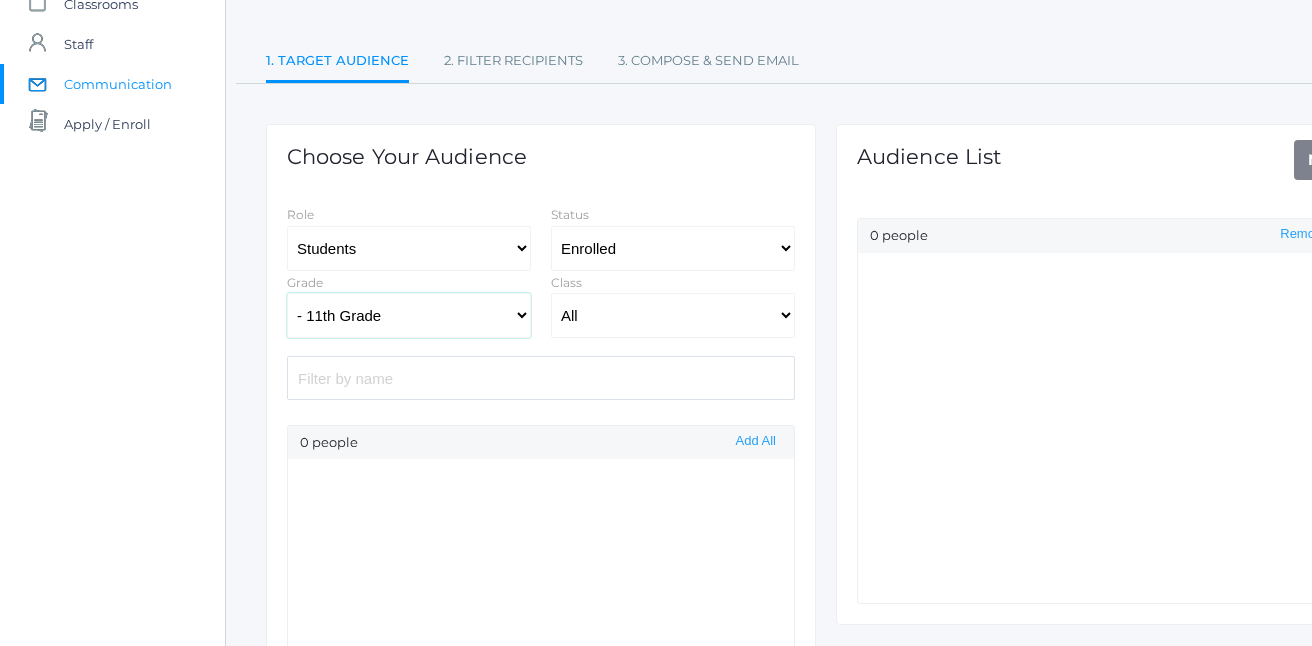 click on "All Grammar - Kindergarten - 1st Grade - 2nd Grade - 3rd Grade - 4th Grade - 5th Grade Logic - 6th Grade - 7th Grade - 8th Grade Rhetoric - 9th Grade - 10th Grade - 11th Grade" 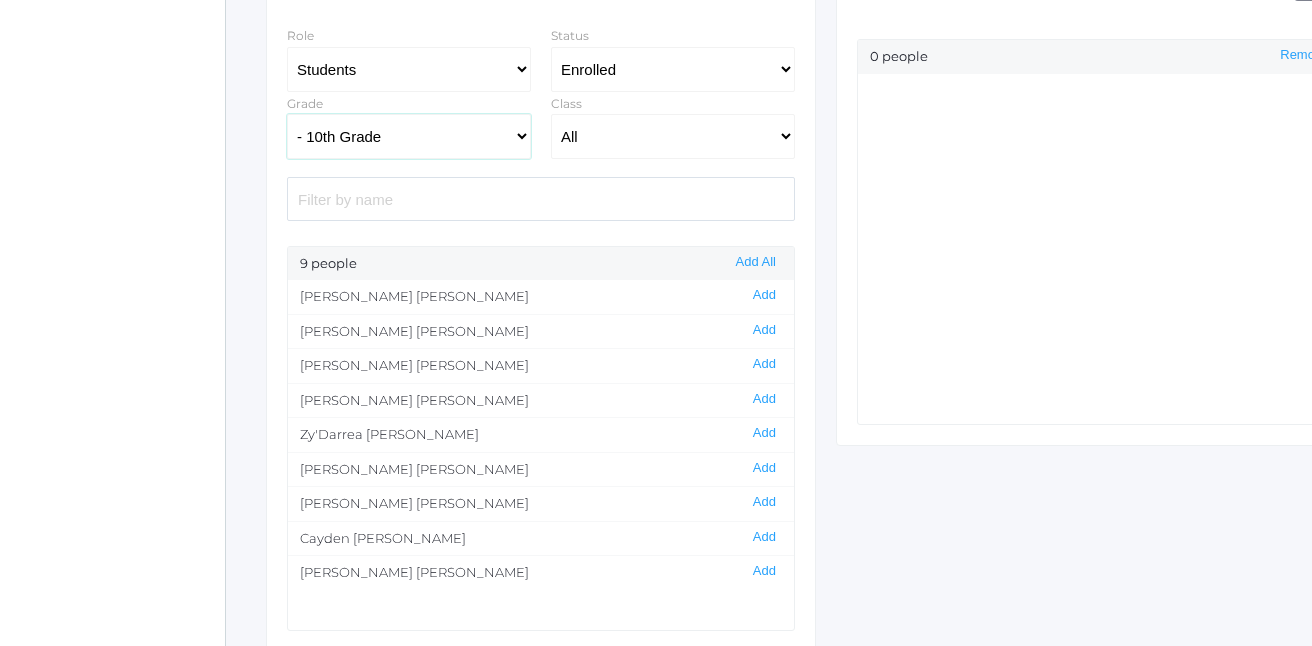 scroll, scrollTop: 336, scrollLeft: 0, axis: vertical 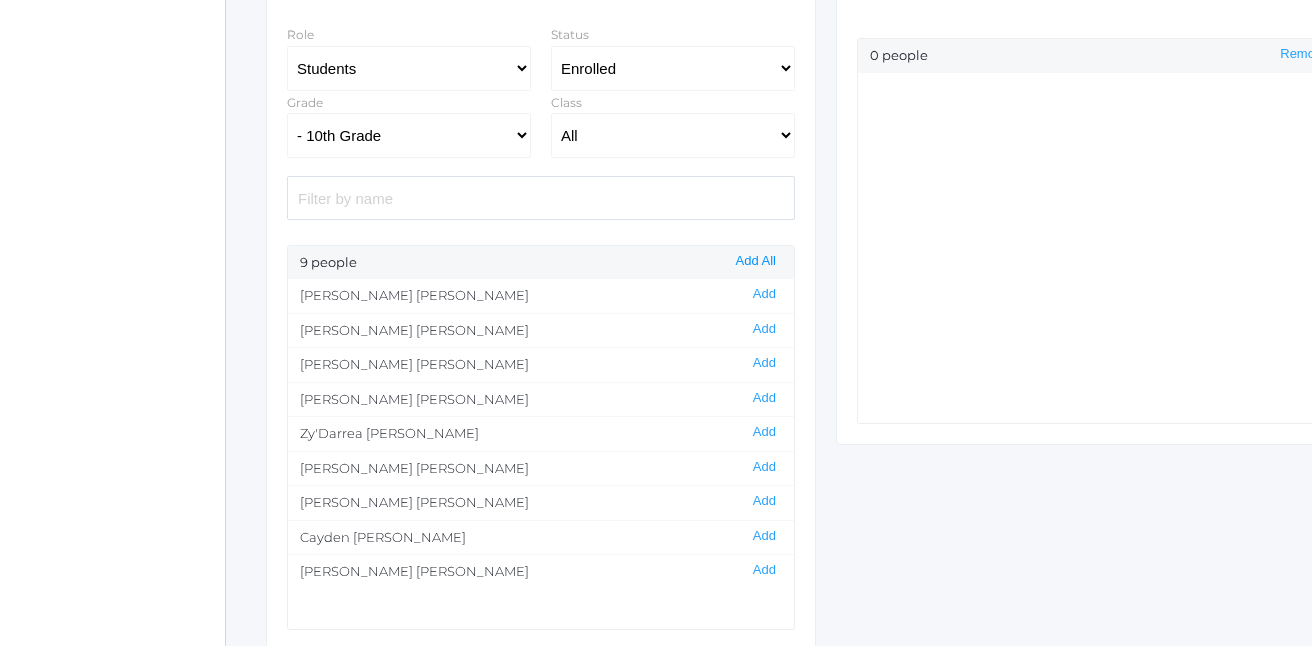 click on "Add All" 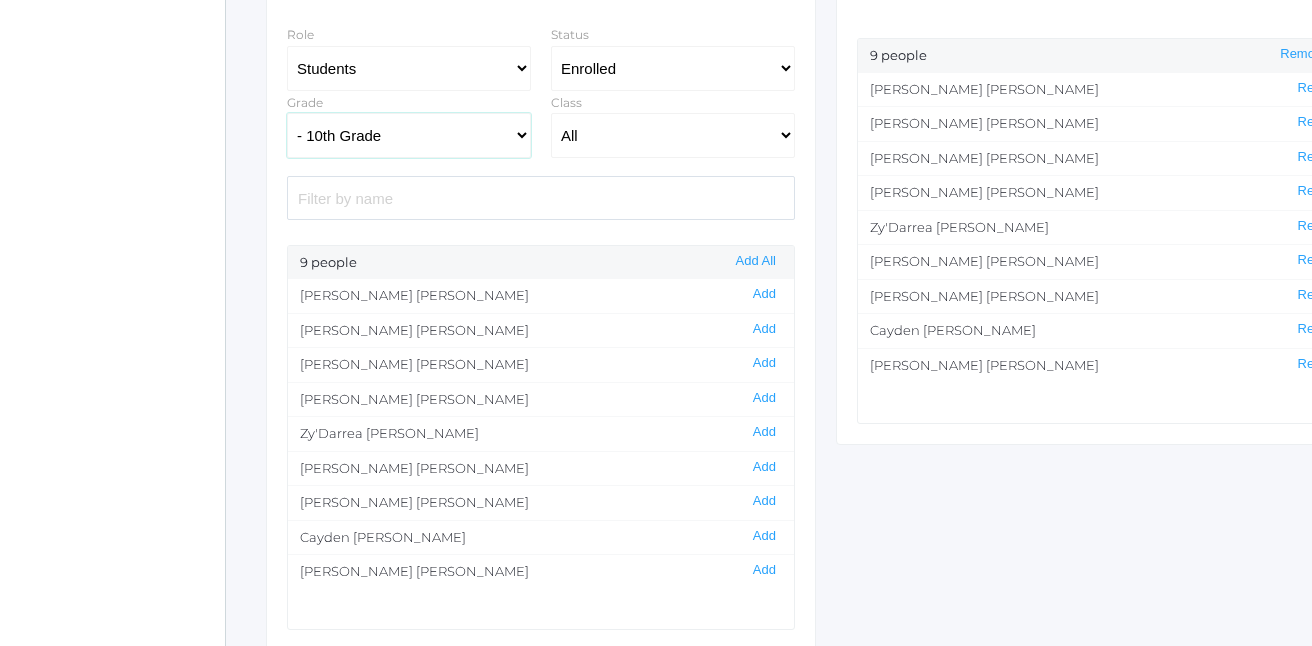 click on "All Grammar - Kindergarten - 1st Grade - 2nd Grade - 3rd Grade - 4th Grade - 5th Grade Logic - 6th Grade - 7th Grade - 8th Grade Rhetoric - 9th Grade - 10th Grade - 11th Grade" 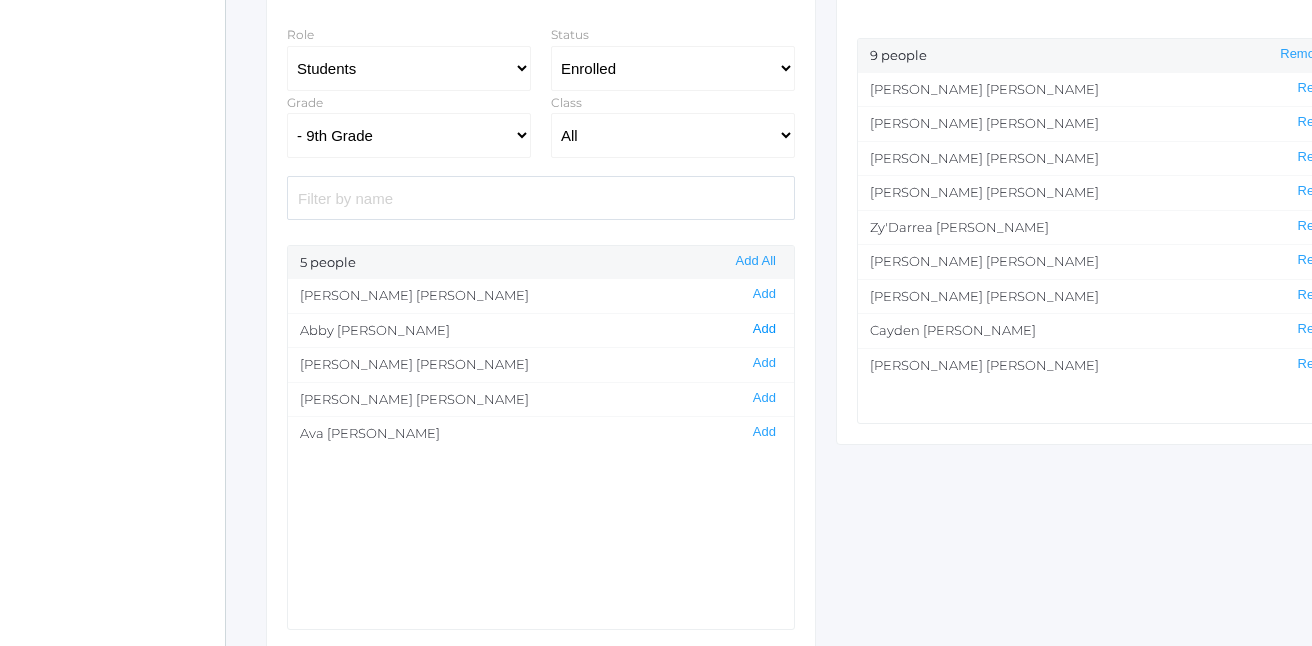 click on "Add" 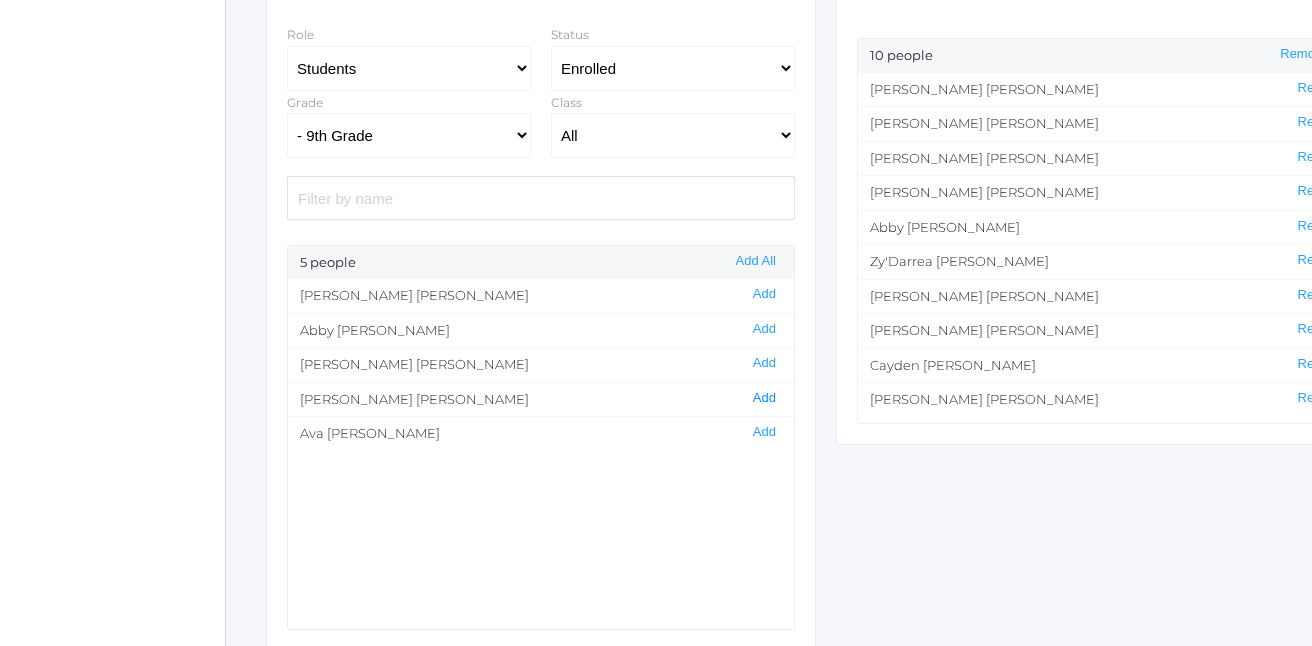 click on "Add" 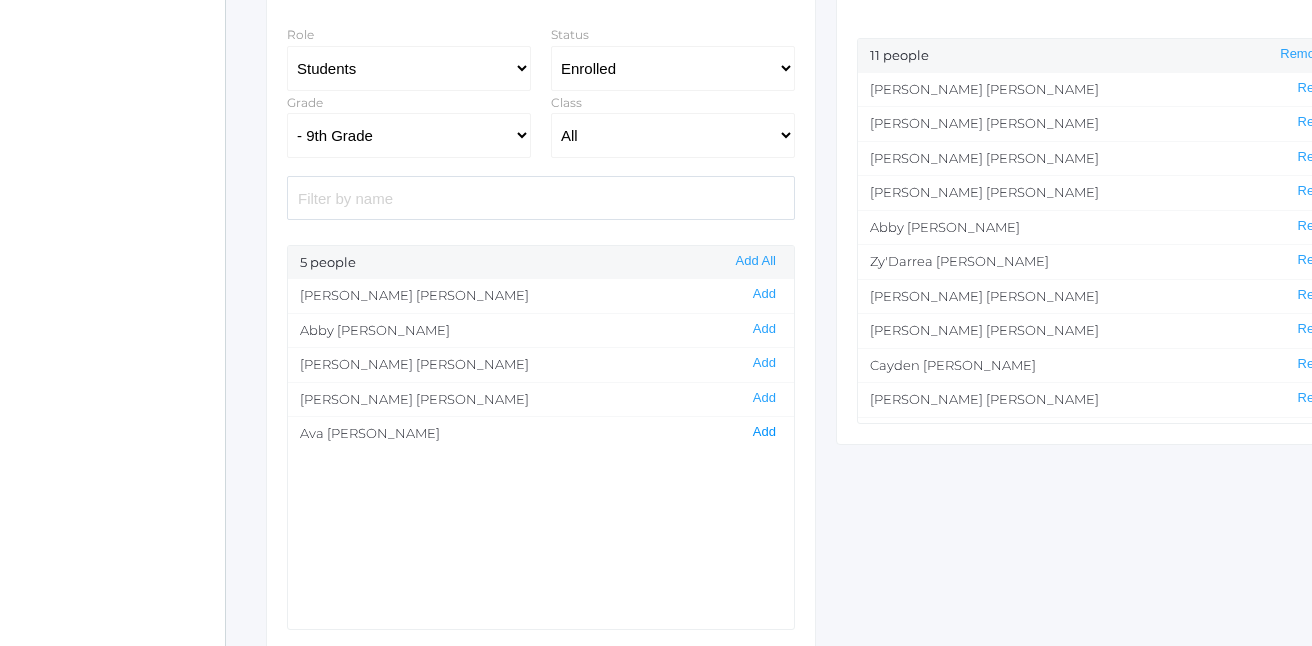 click on "Add" 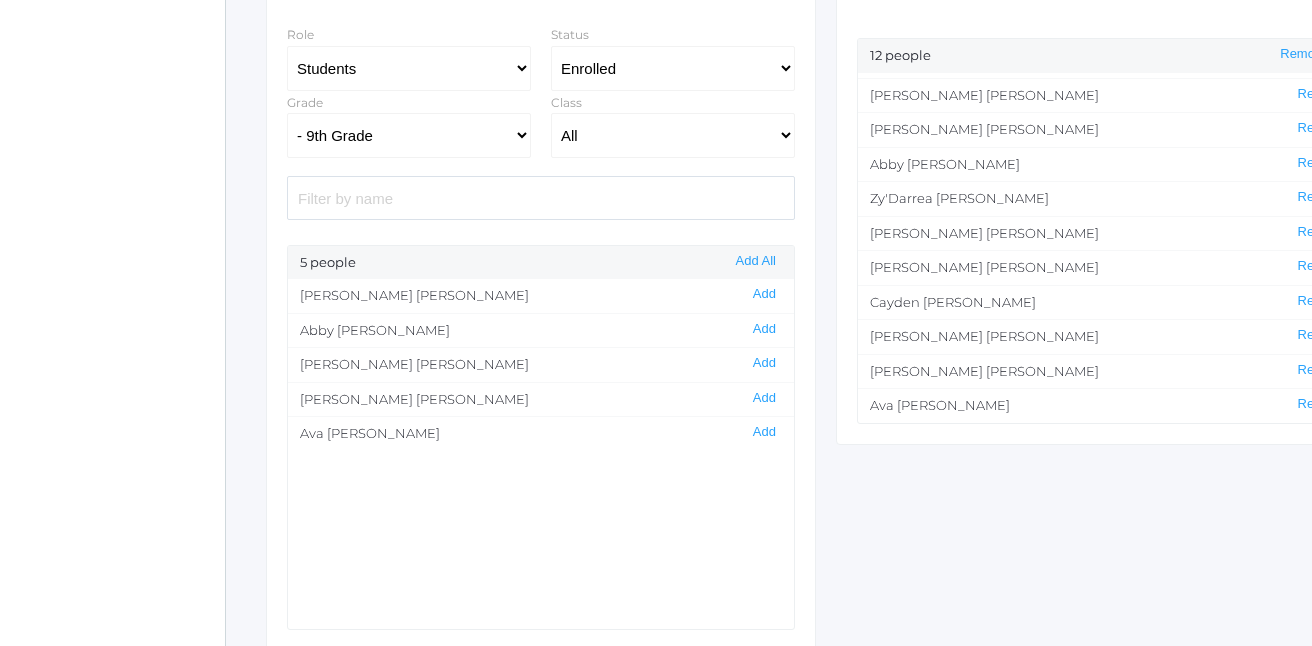 scroll, scrollTop: 0, scrollLeft: 0, axis: both 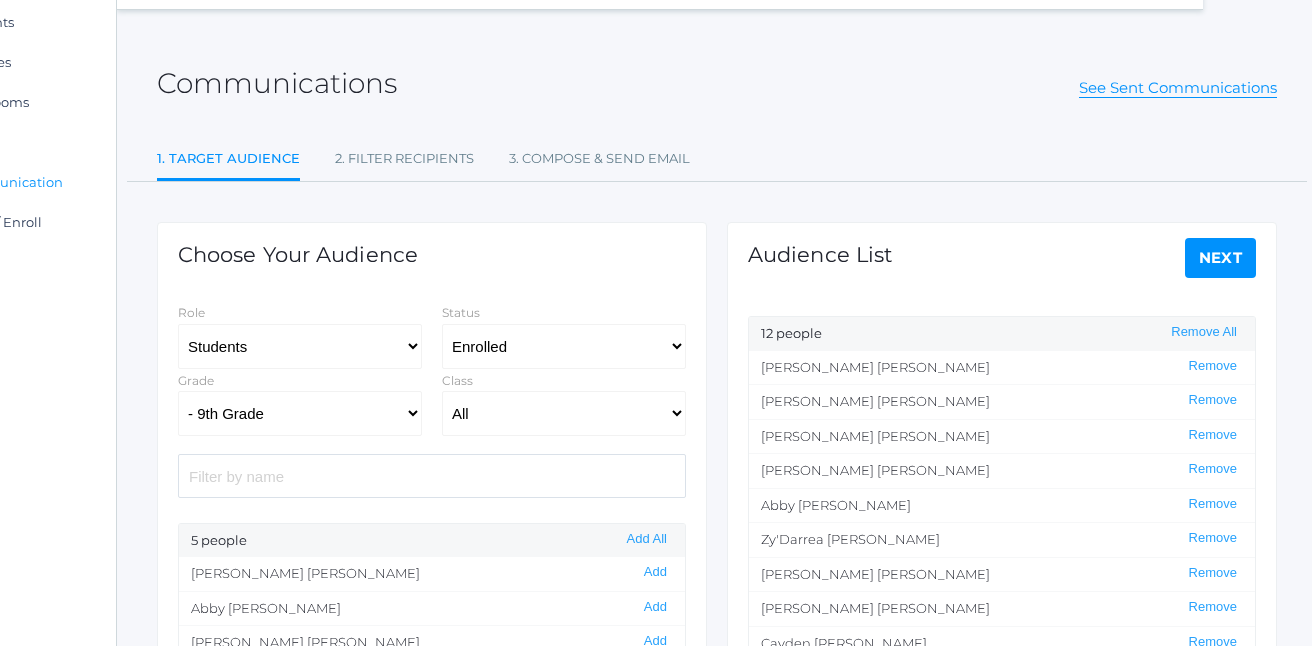 click on "Next" 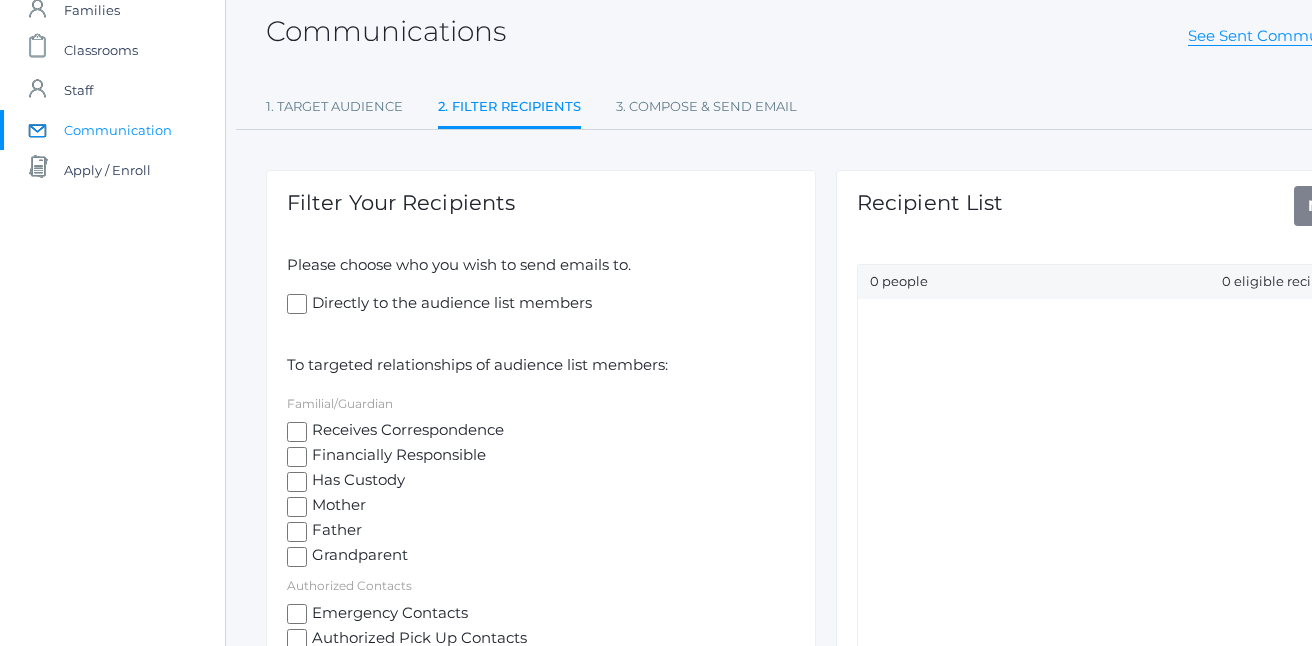 scroll, scrollTop: 115, scrollLeft: 0, axis: vertical 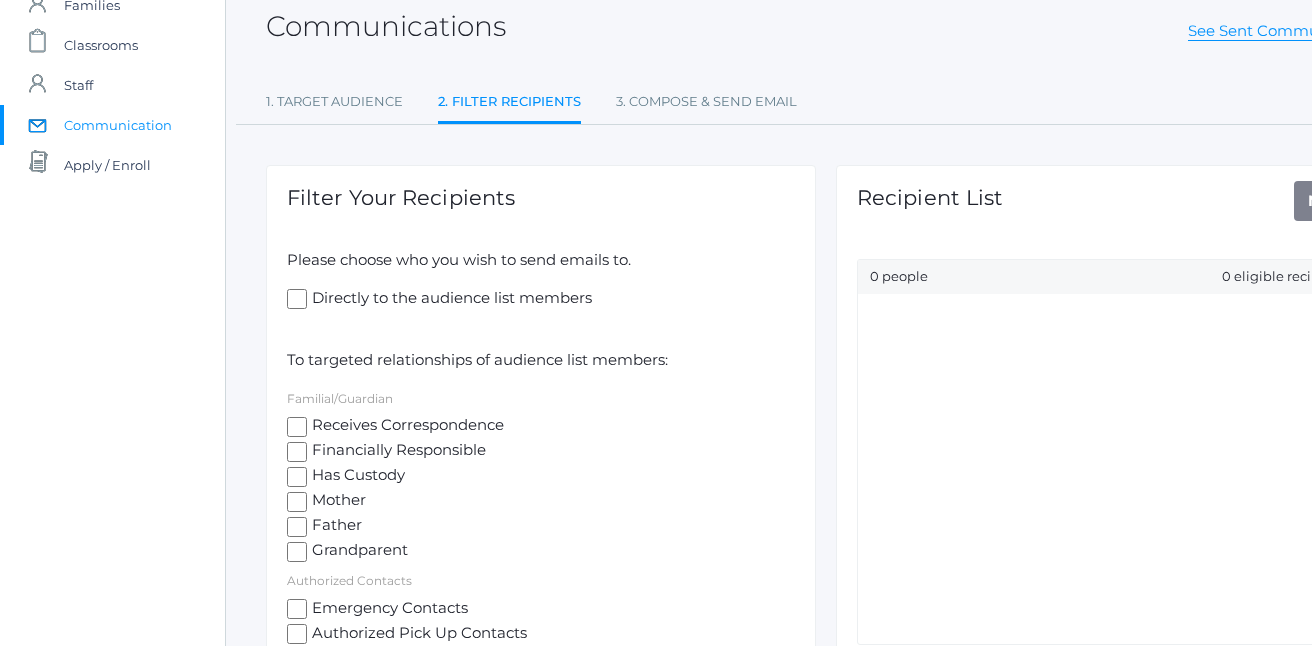 click on "Mother" 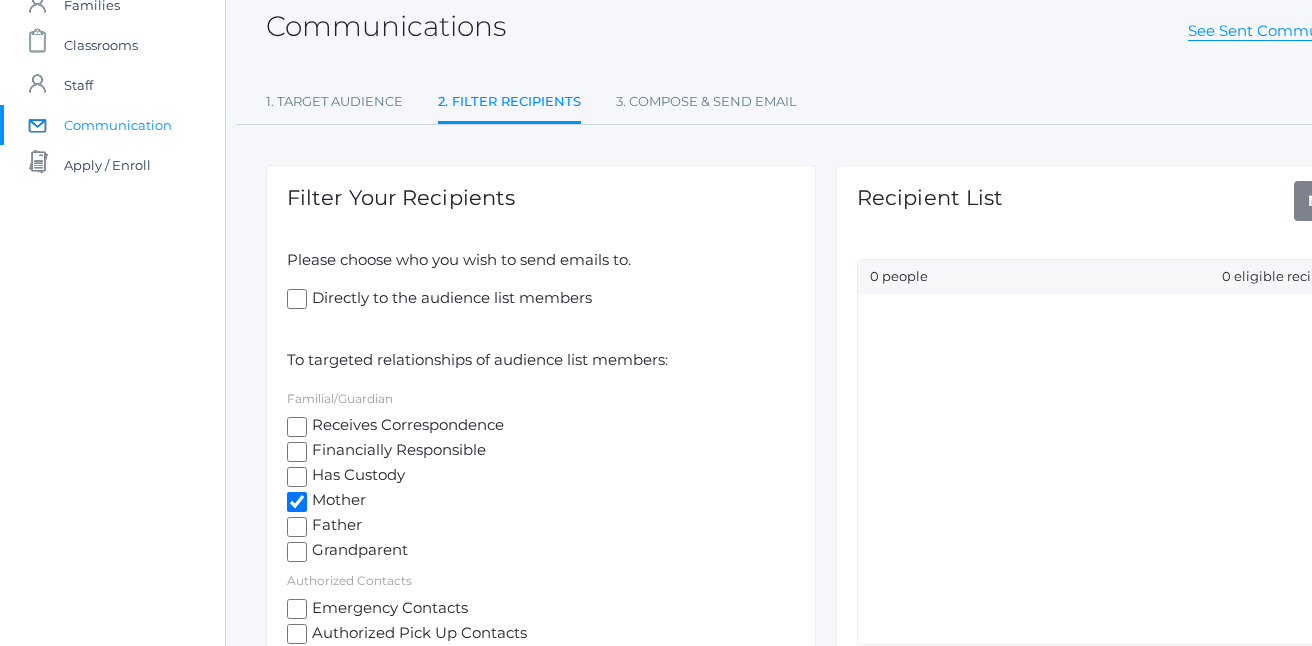 checkbox on "true" 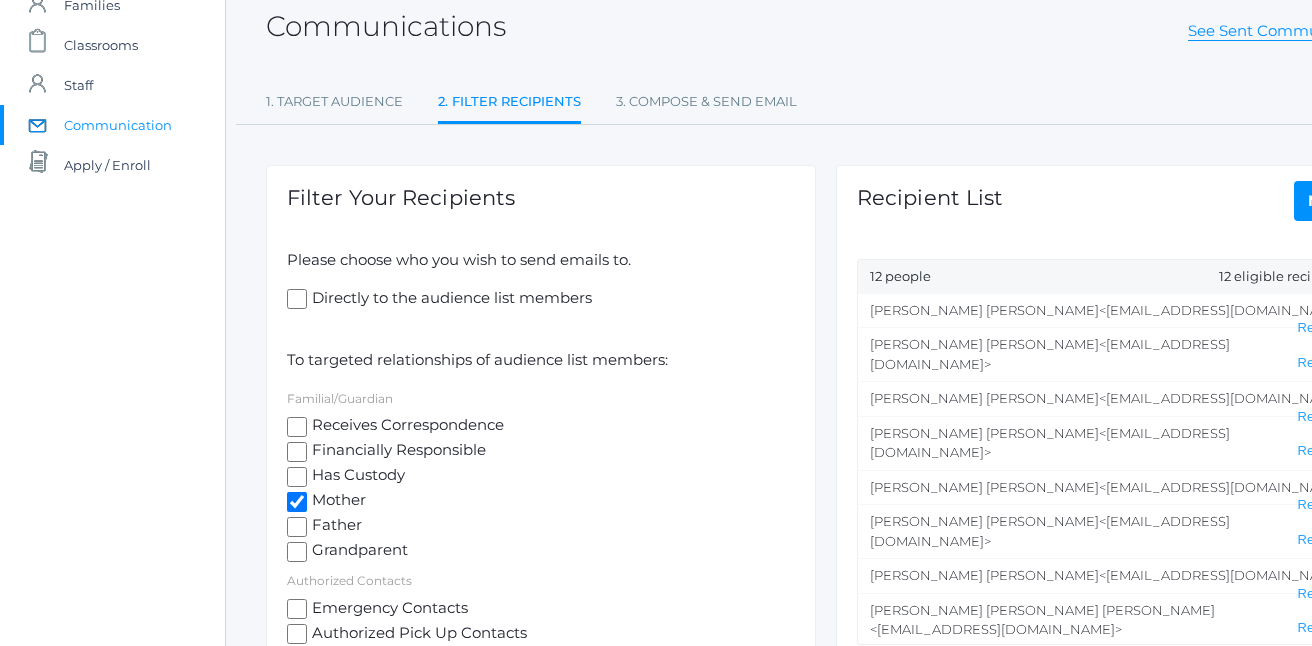 click on "Father" 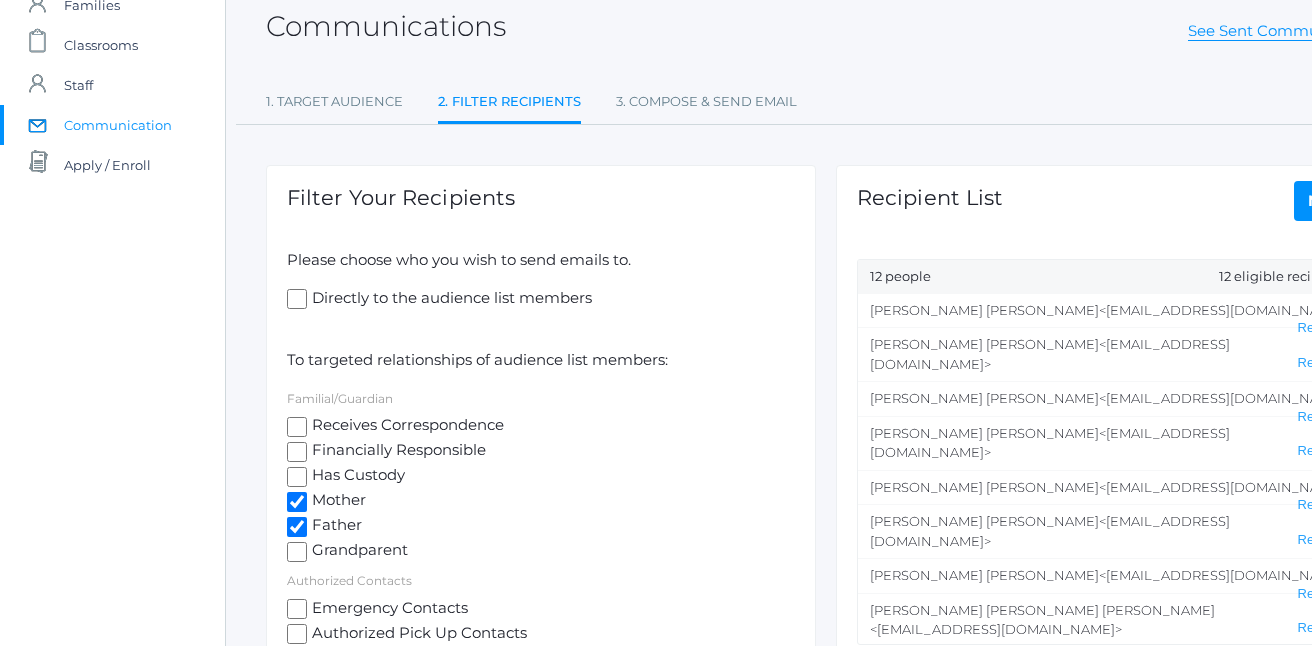 checkbox on "true" 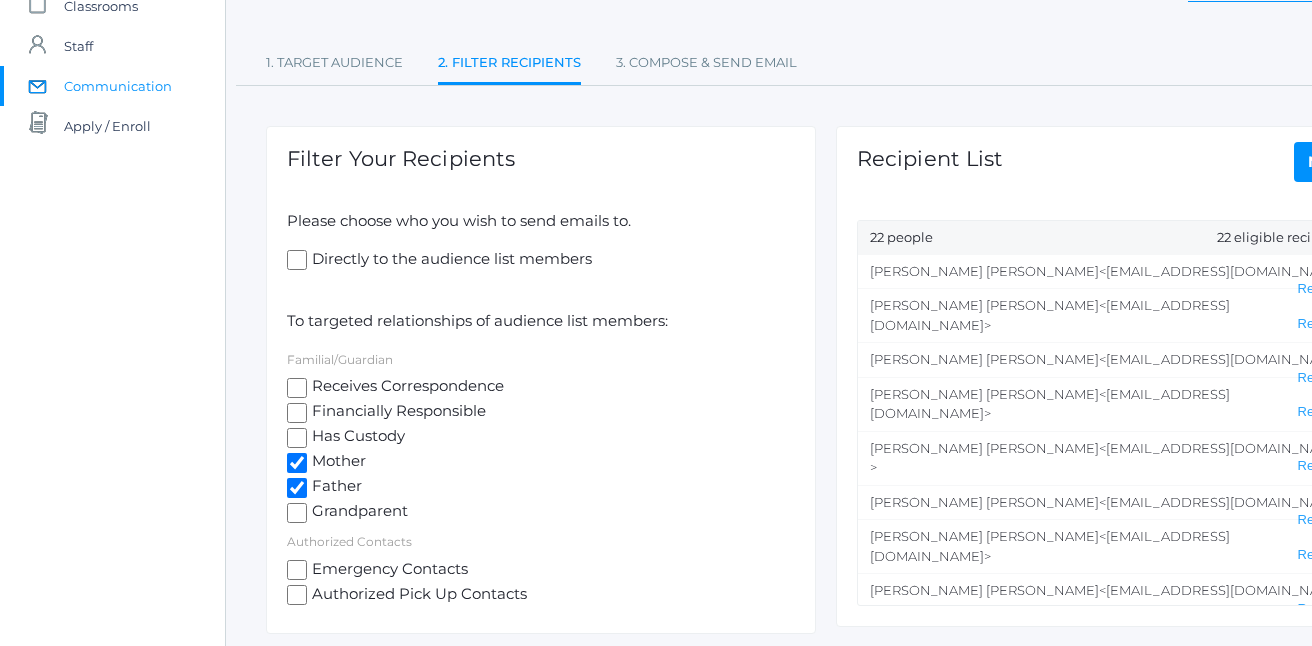 scroll, scrollTop: 156, scrollLeft: 0, axis: vertical 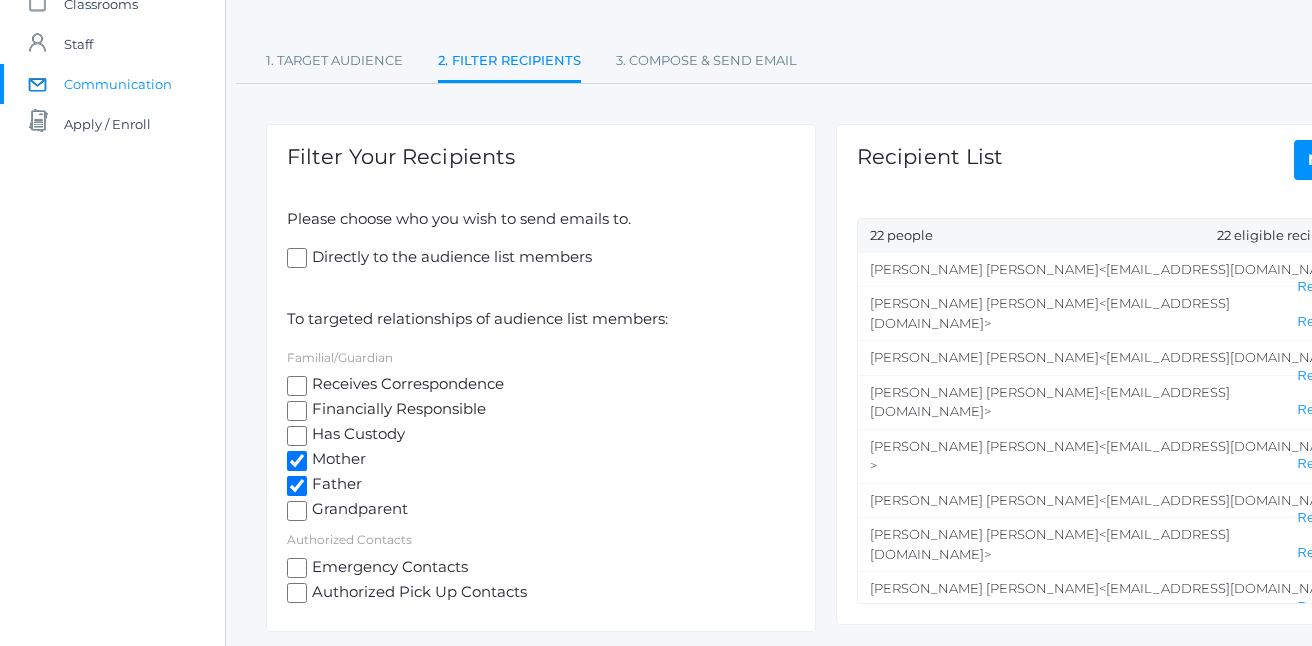 click on "Directly to the audience list members" 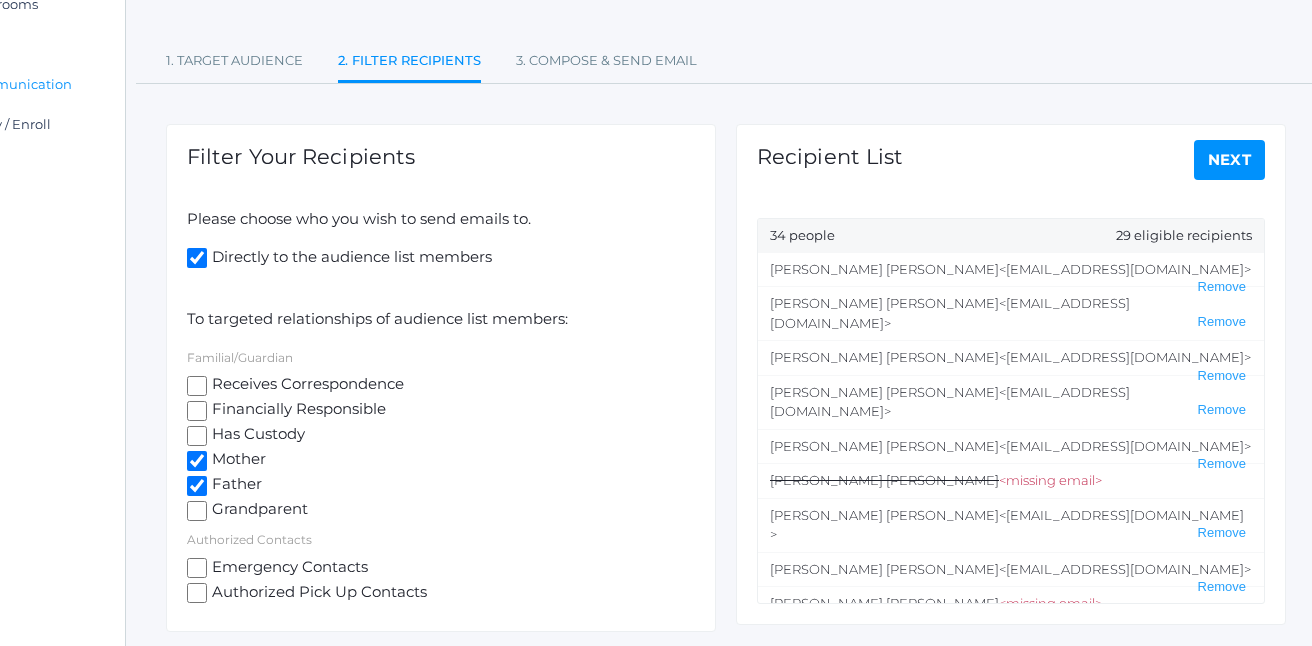 scroll, scrollTop: 156, scrollLeft: 114, axis: both 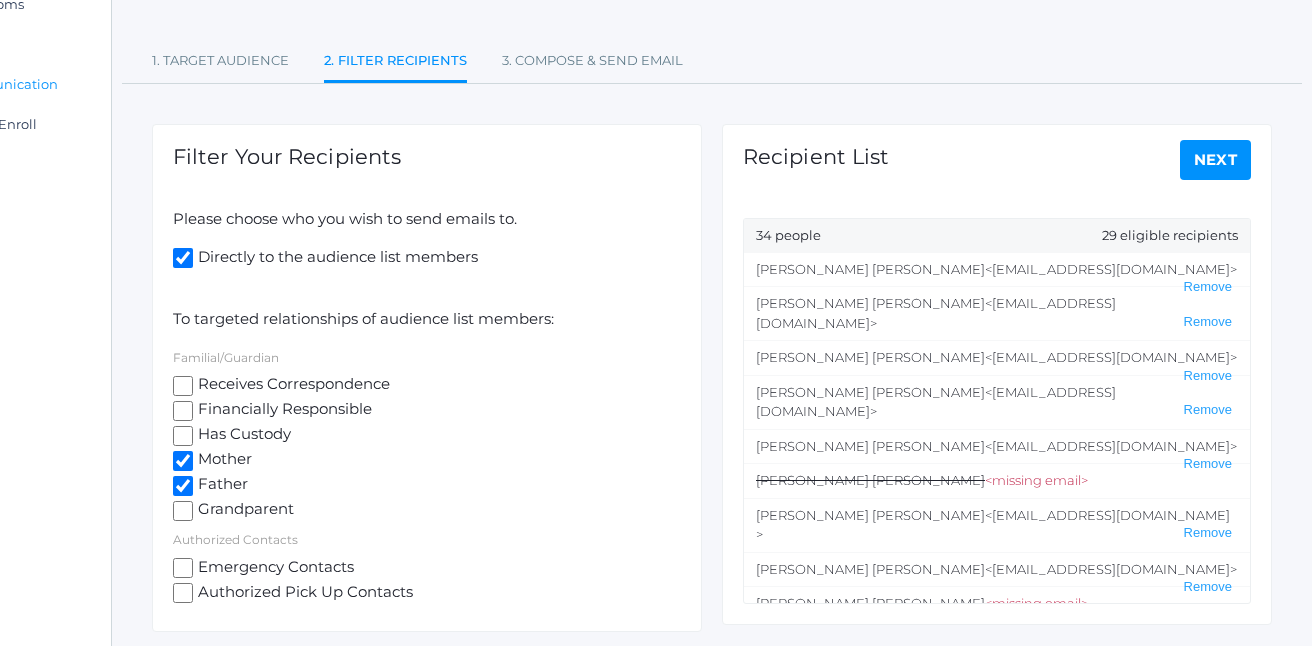 click on "Directly to the audience list members" 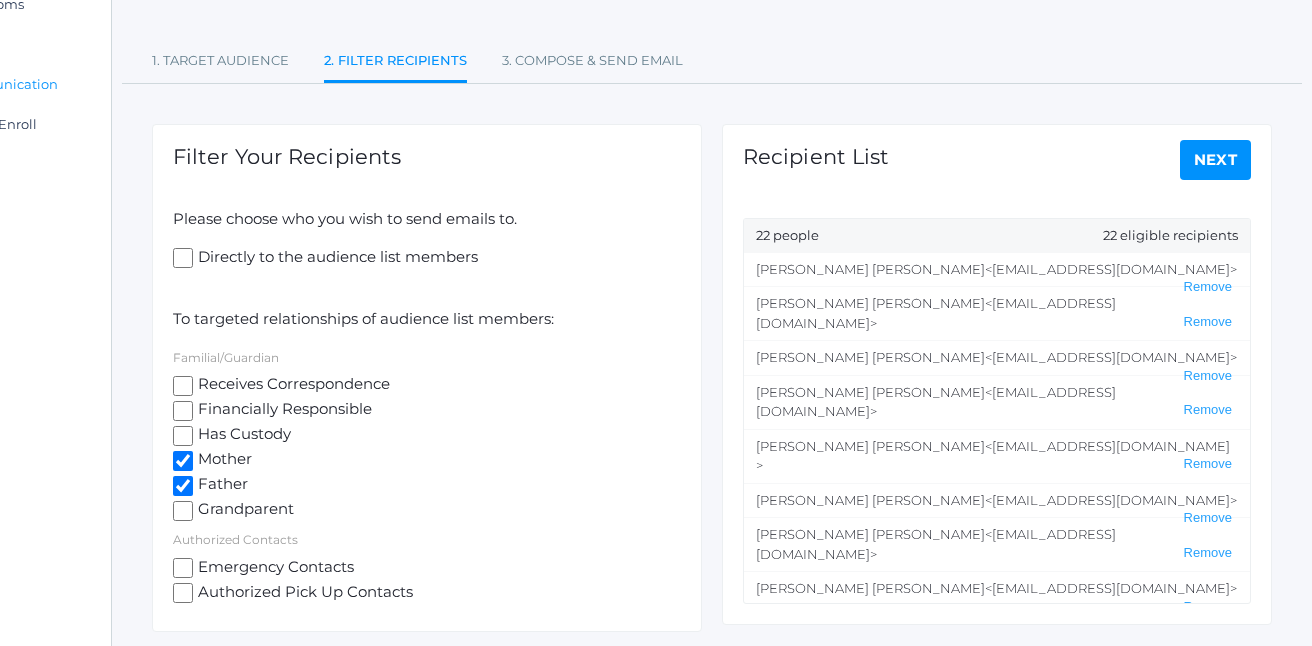 click on "Directly to the audience list members" 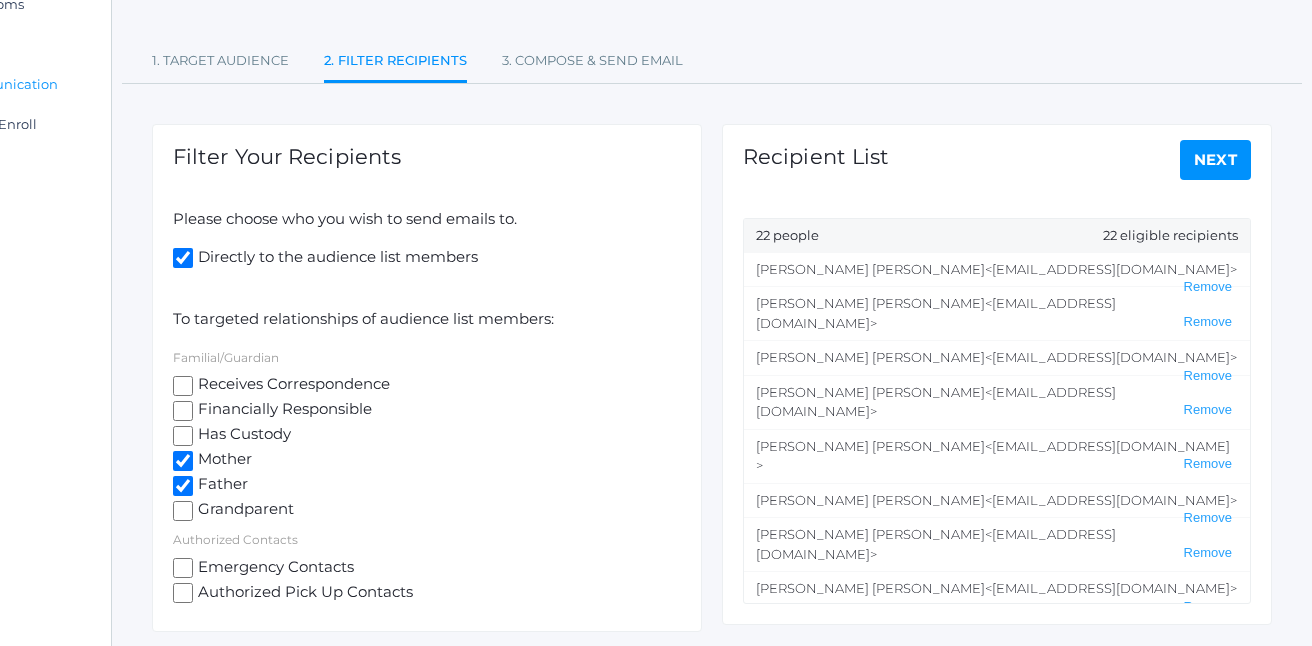 checkbox on "true" 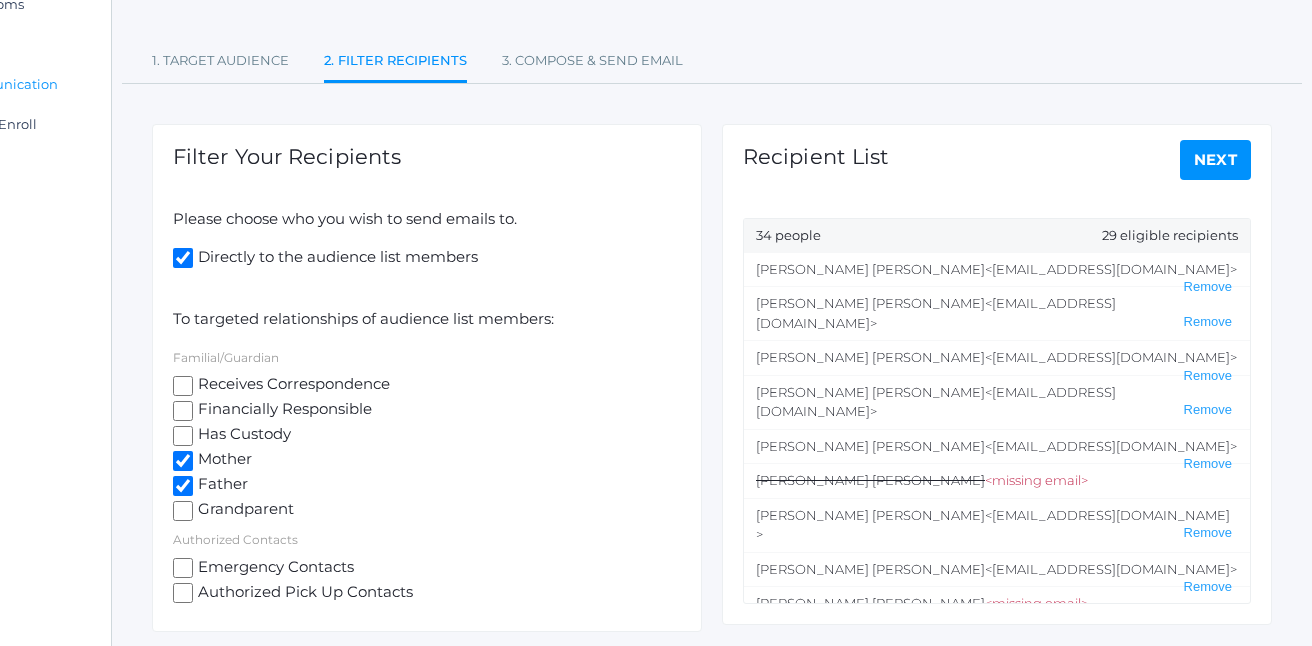 click on "Next" 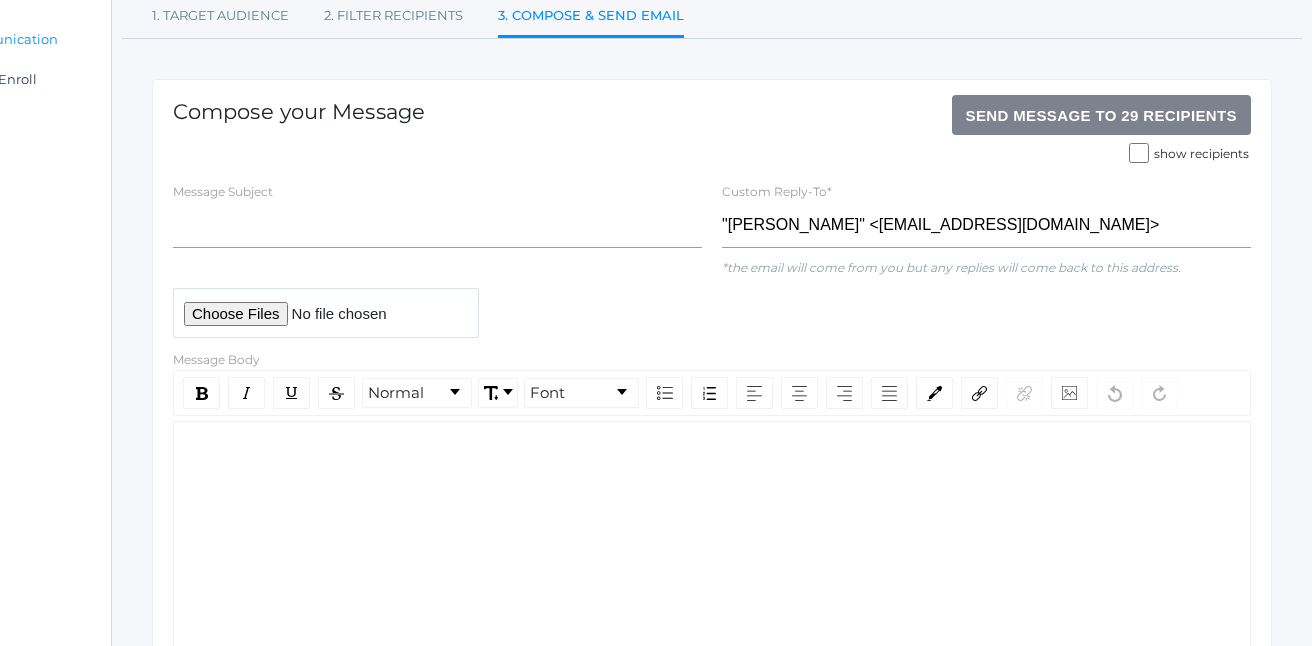 scroll, scrollTop: 207, scrollLeft: 114, axis: both 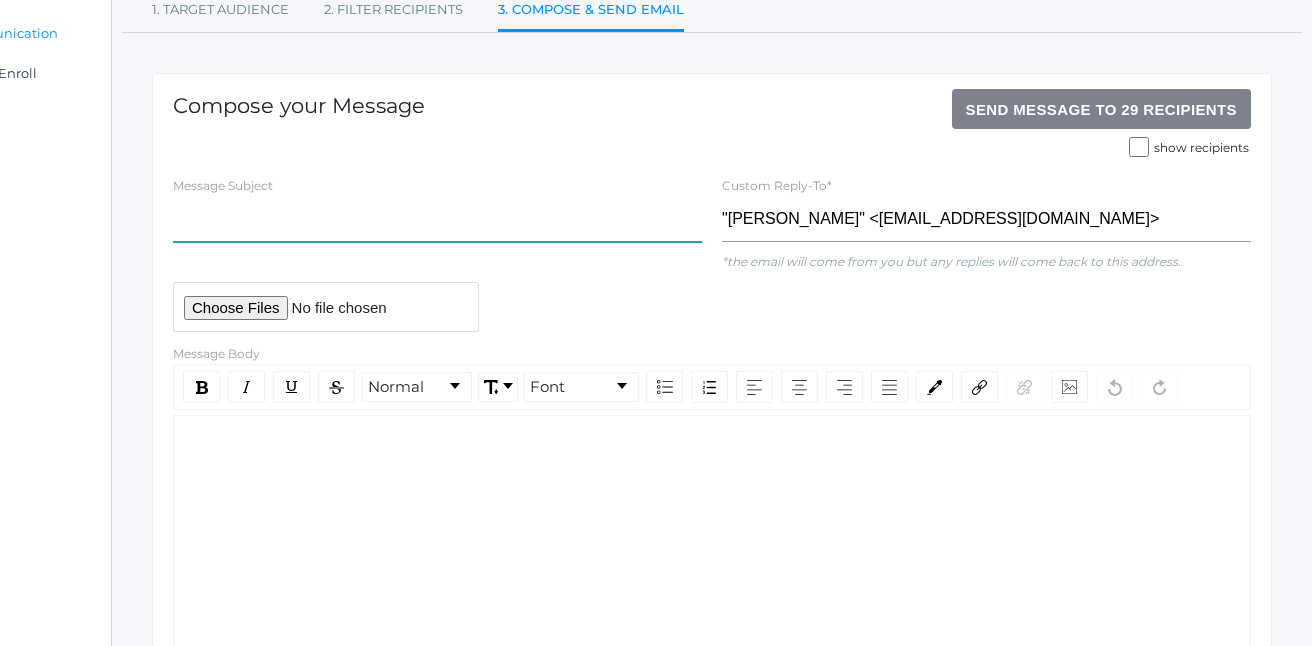 click 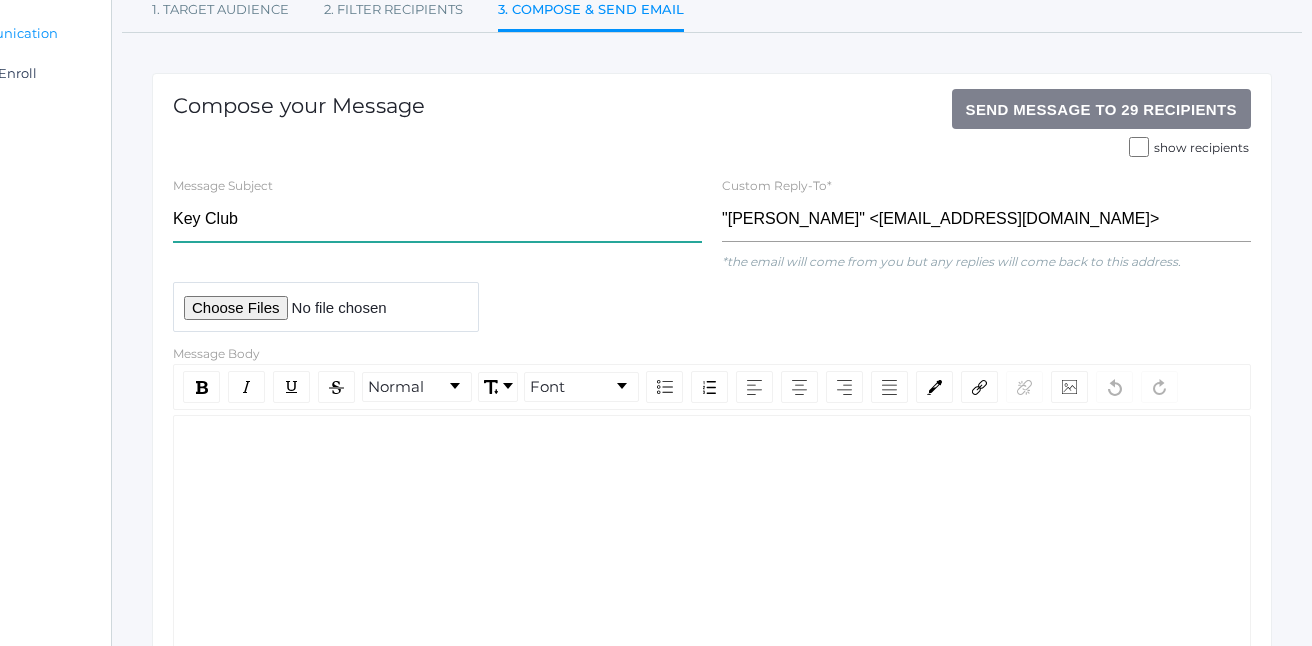 type on "Key Club" 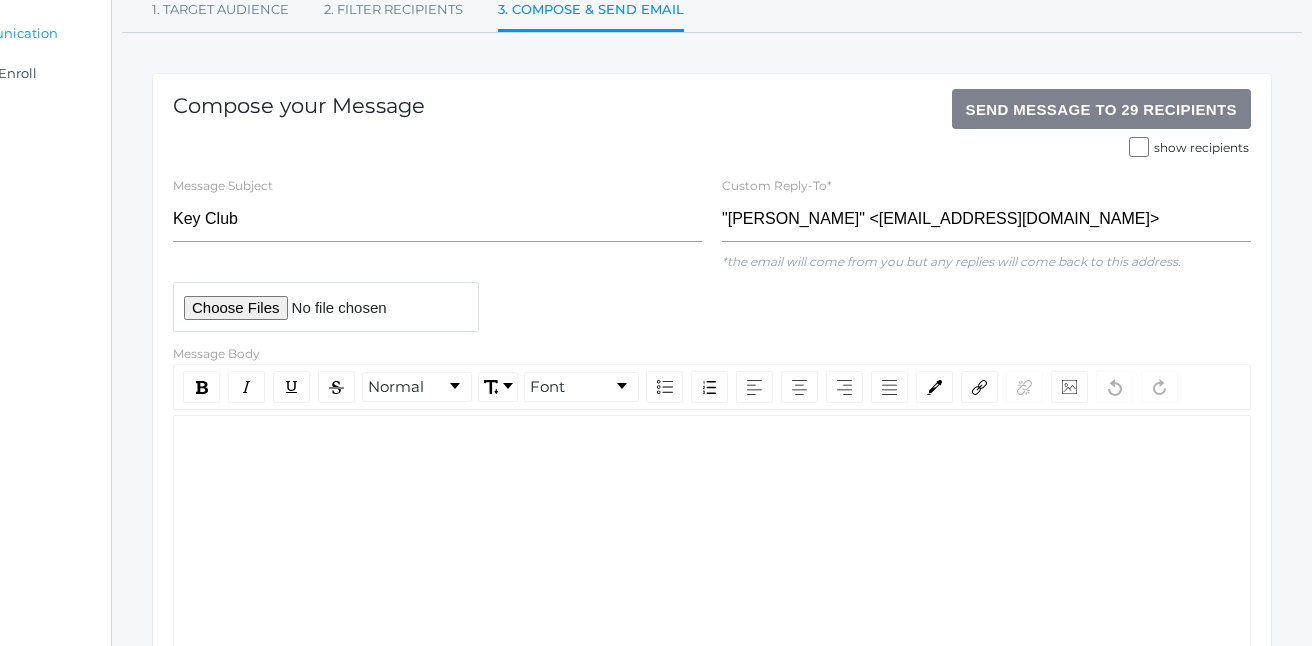click 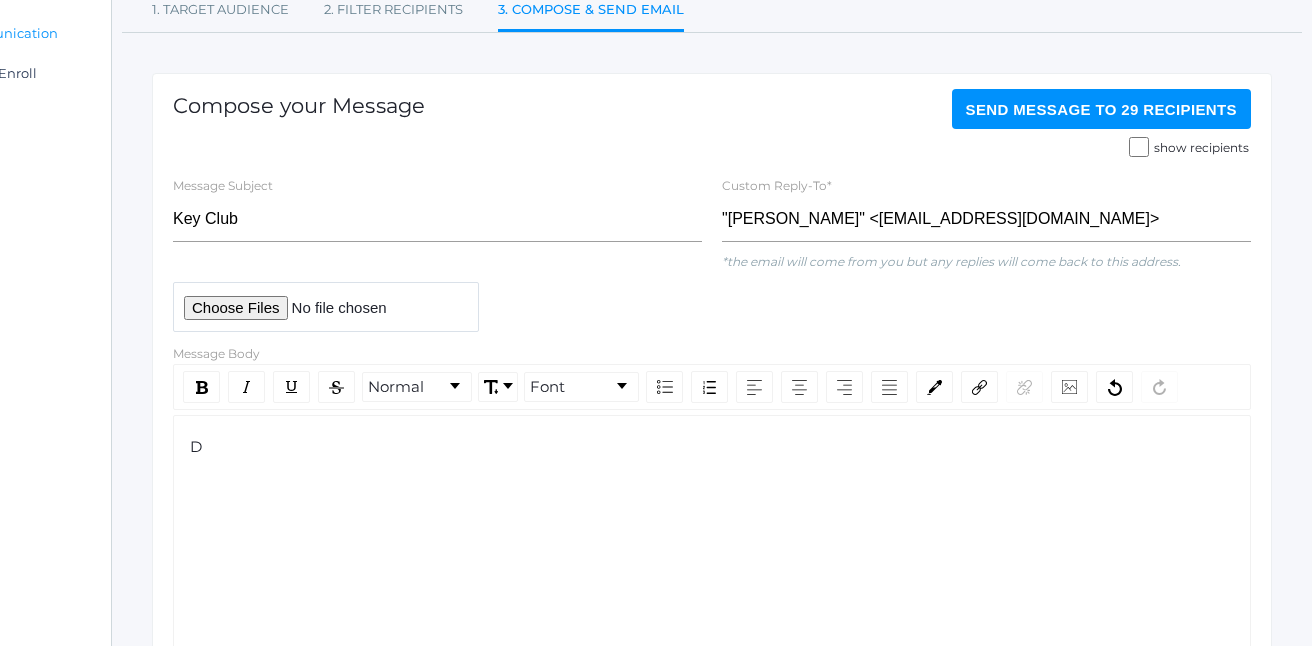 type 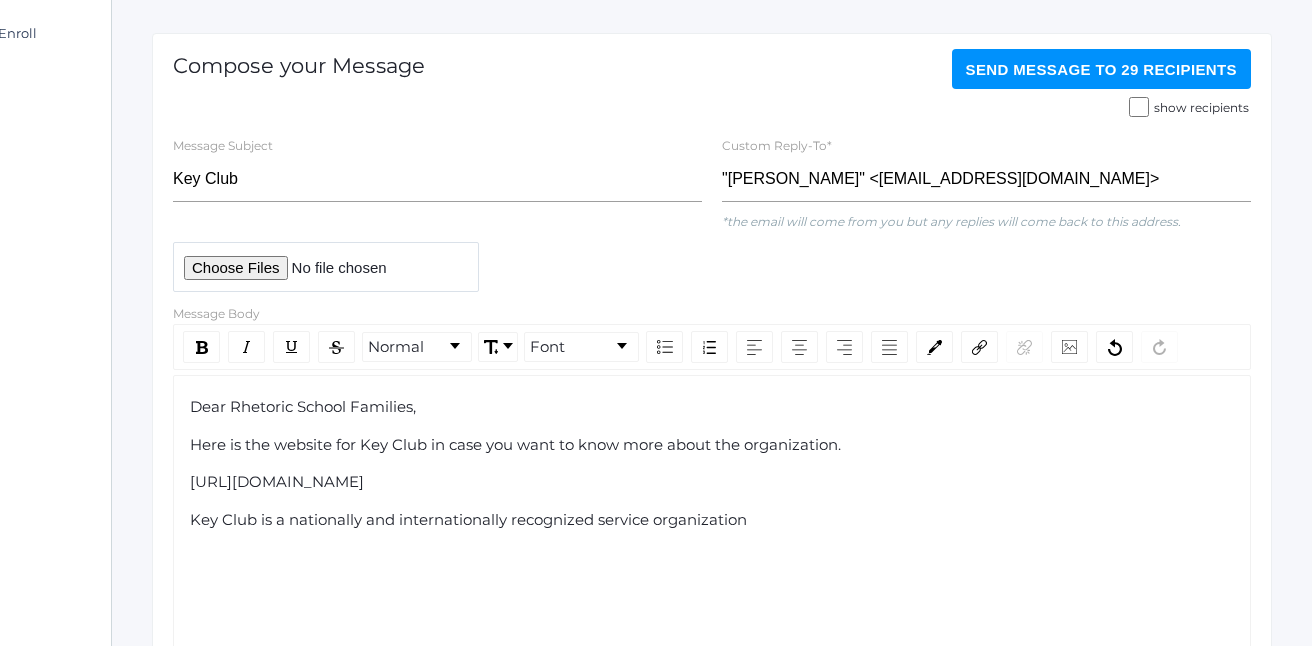 scroll, scrollTop: 242, scrollLeft: 114, axis: both 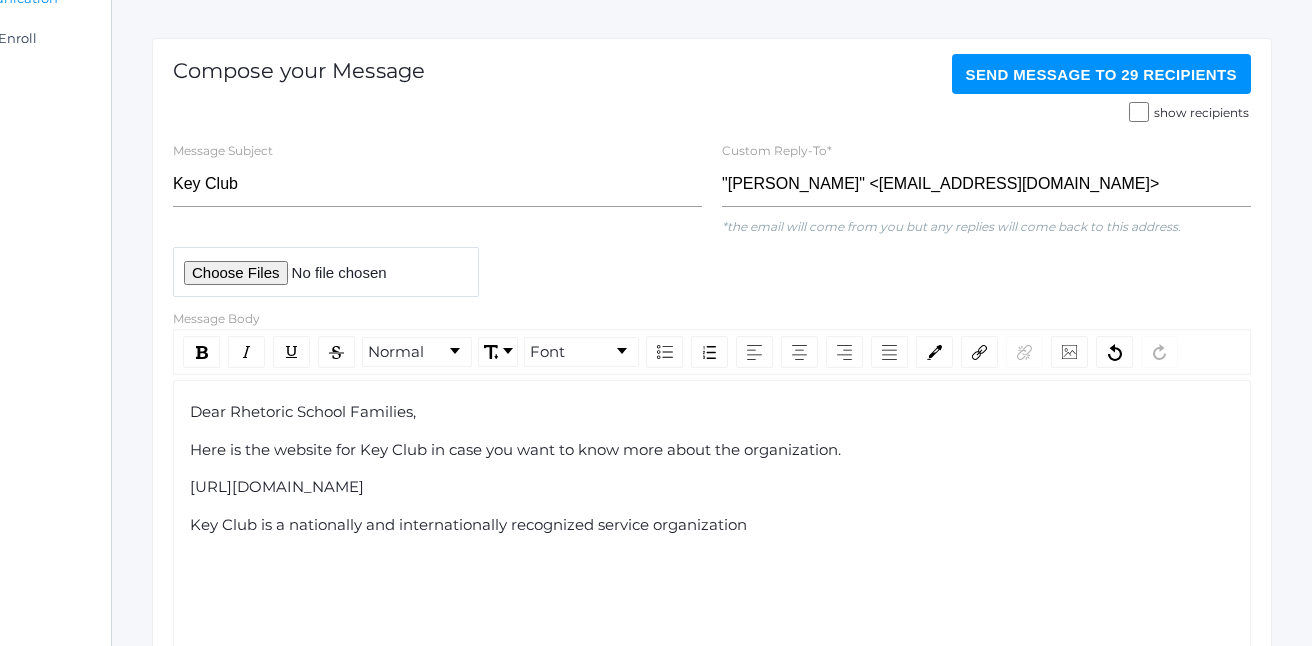 click on "Here is the website for Key Club in case you want to know more about the organization." 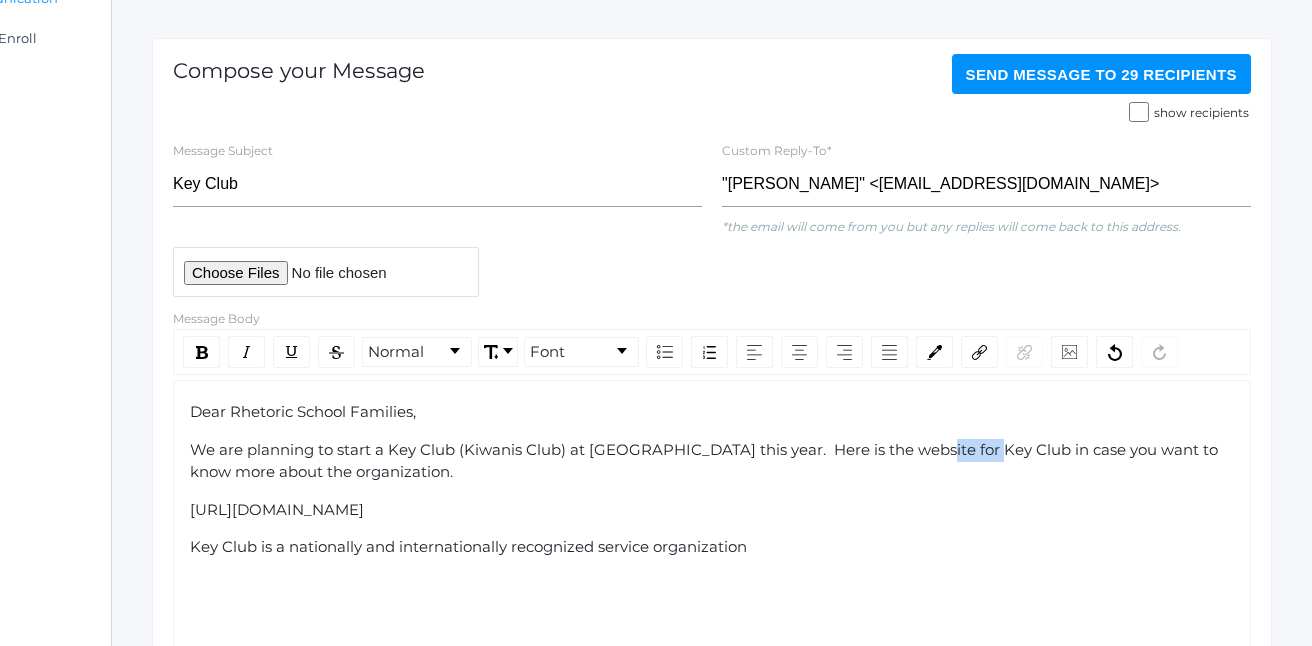 drag, startPoint x: 978, startPoint y: 451, endPoint x: 917, endPoint y: 450, distance: 61.008198 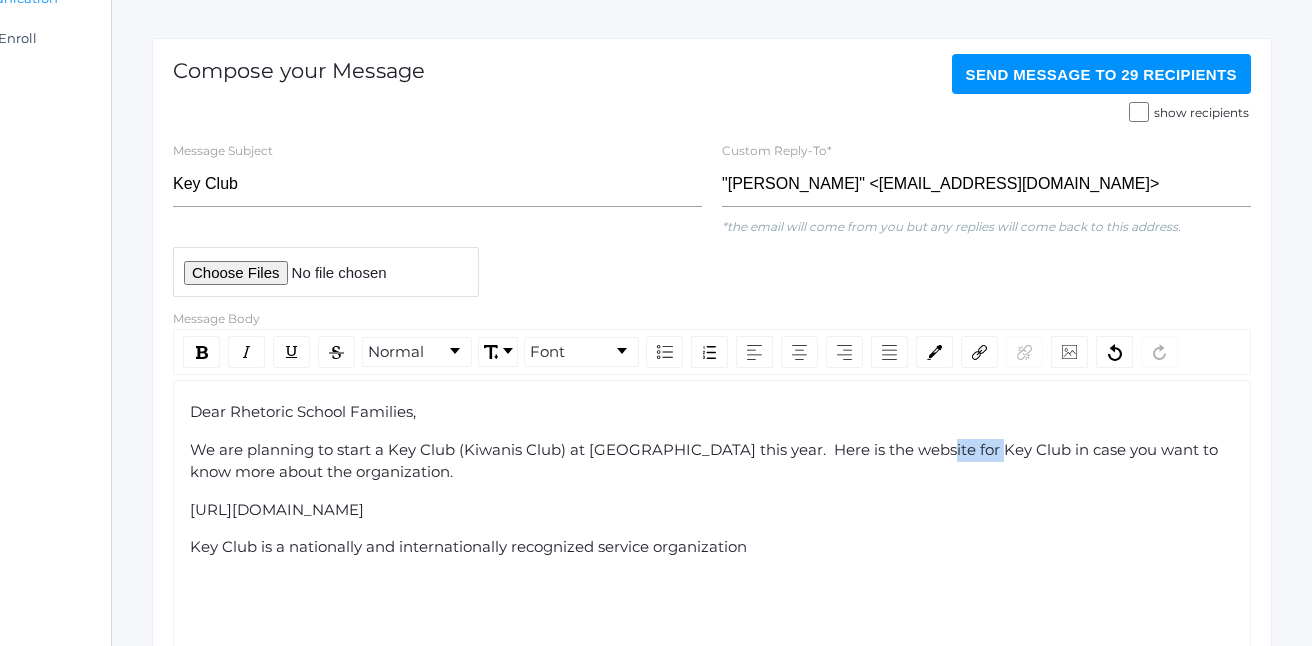 click on "We are planning to start a Key Club (Kiwanis Club) at Ascension this year.  Here is the website for Key Club in case you want to know more about the organization." 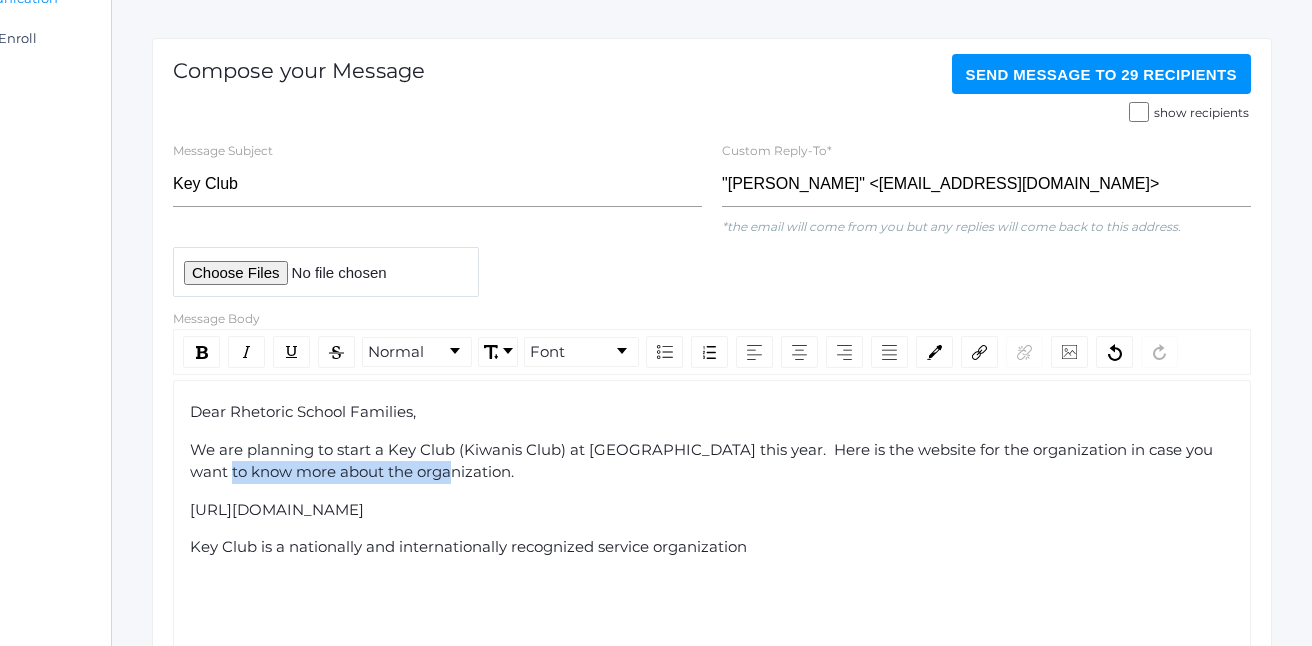 drag, startPoint x: 406, startPoint y: 474, endPoint x: 188, endPoint y: 471, distance: 218.02065 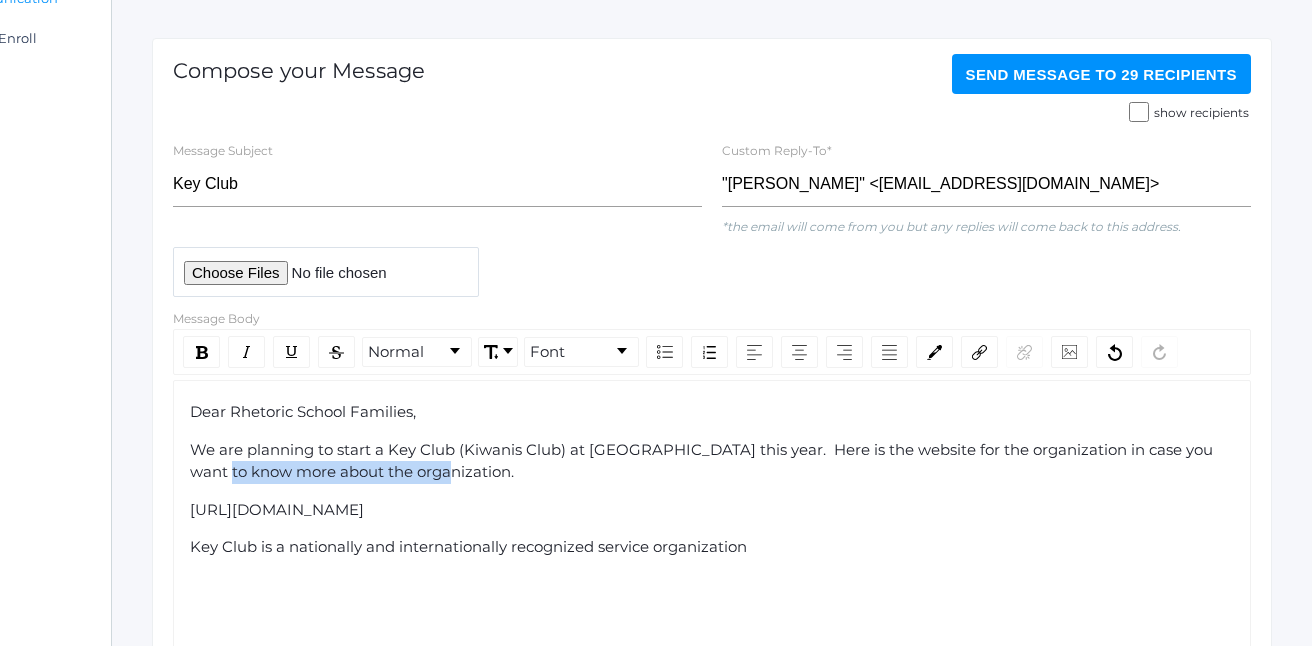 click on "Dear Rhetoric School Families, We are planning to start a Key Club (Kiwanis Club) at Ascension this year.  Here is the website for the organization in case you want to know more about the organization. https://www.keyclub.org/ Key Club is a nationally and internationally recognized service organization" 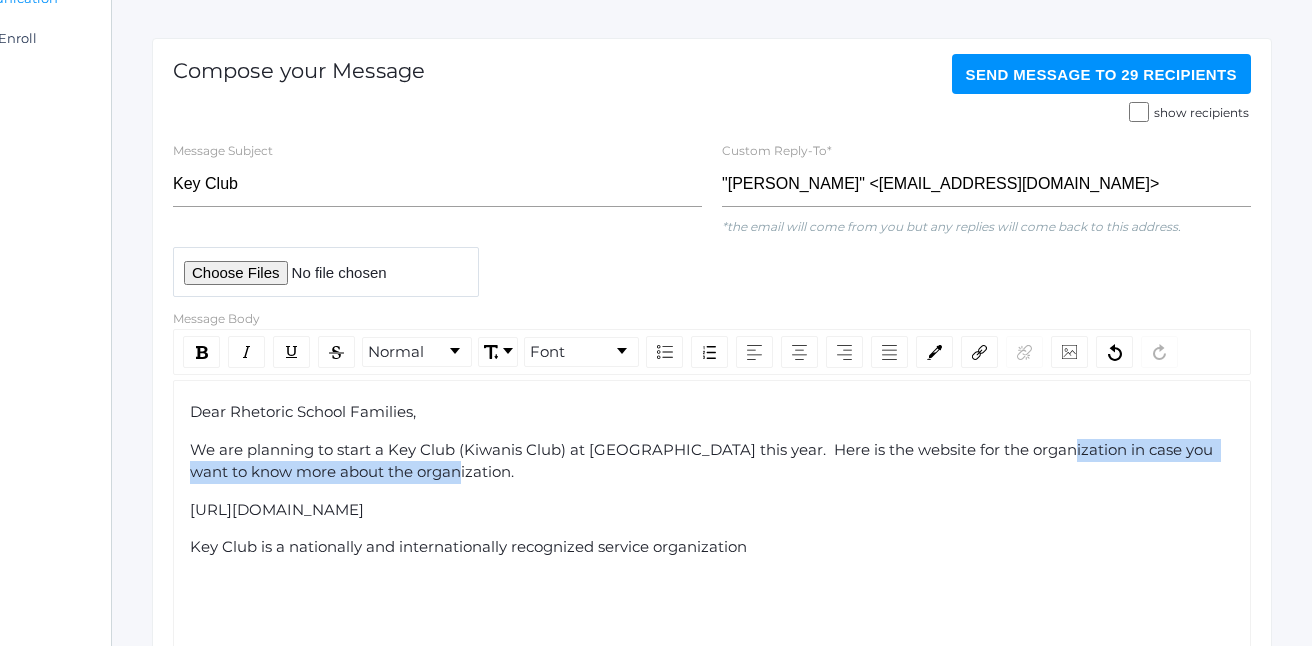 drag, startPoint x: 410, startPoint y: 475, endPoint x: 1043, endPoint y: 454, distance: 633.34827 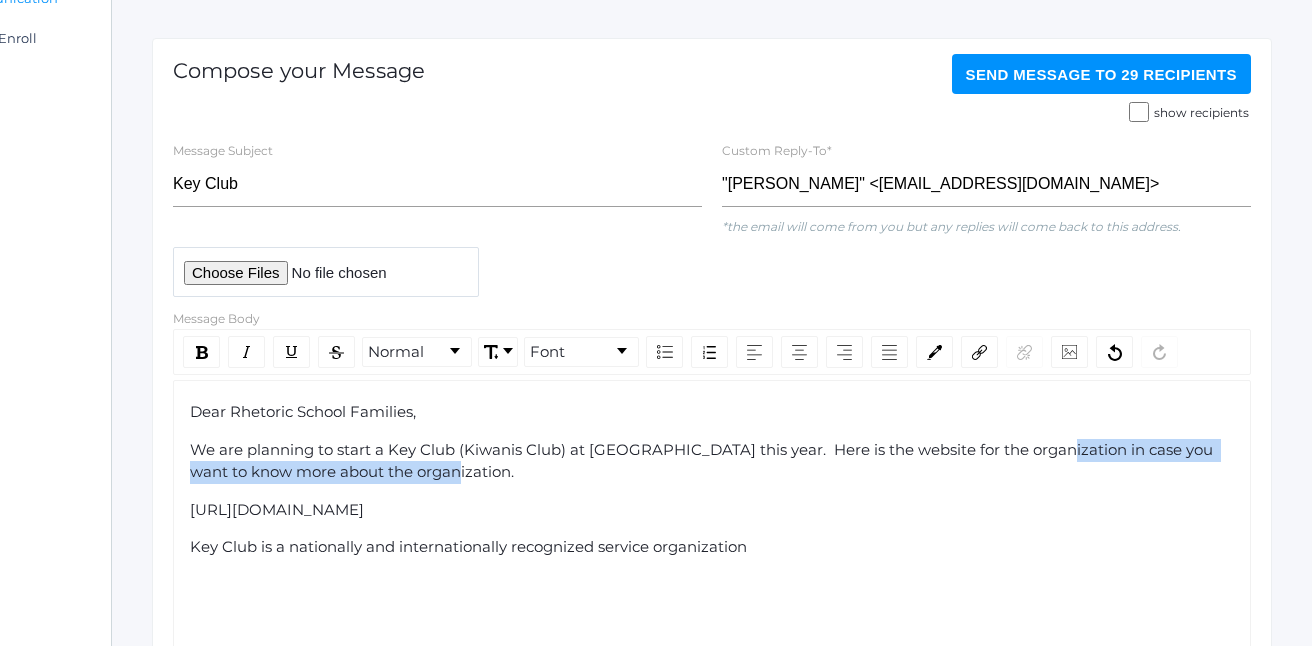 click on "We are planning to start a Key Club (Kiwanis Club) at Ascension this year.  Here is the website for the organization in case you want to know more about the organization." 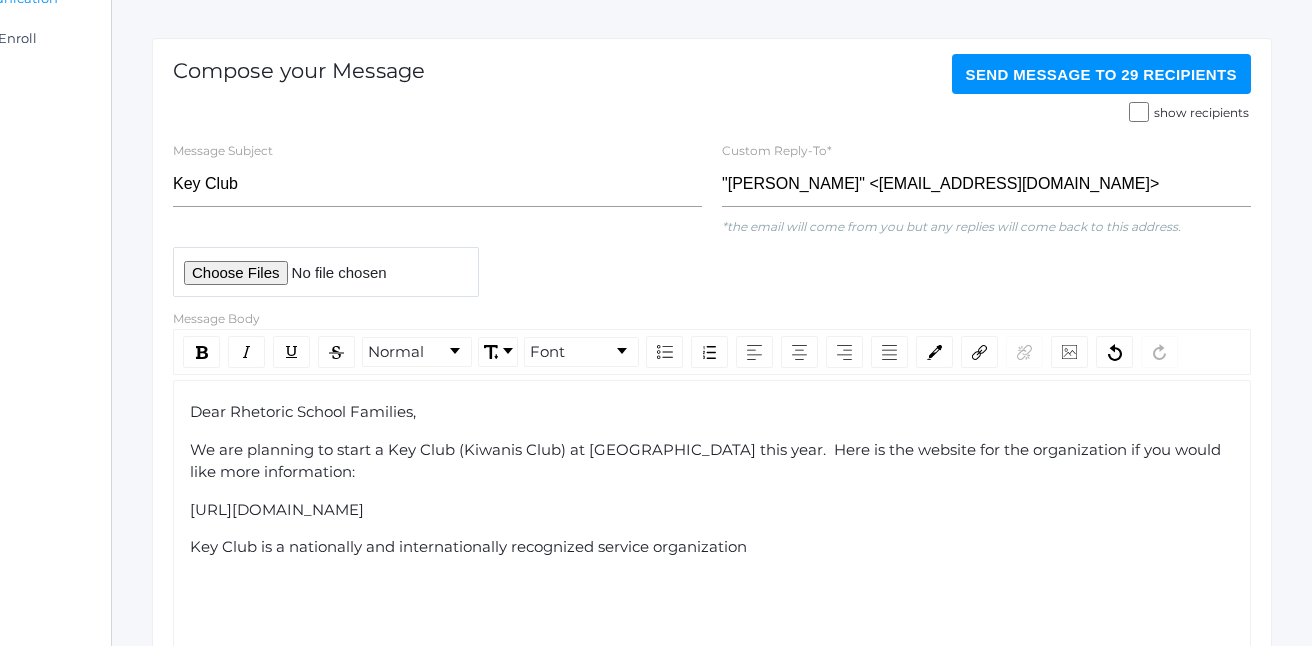 click on "Dear Rhetoric School Families, We are planning to start a Key Club (Kiwanis Club) at Ascension this year.  Here is the website for the organization if you would like more information: https://www.keyclub.org/ Key Club is a nationally and internationally recognized service organization" 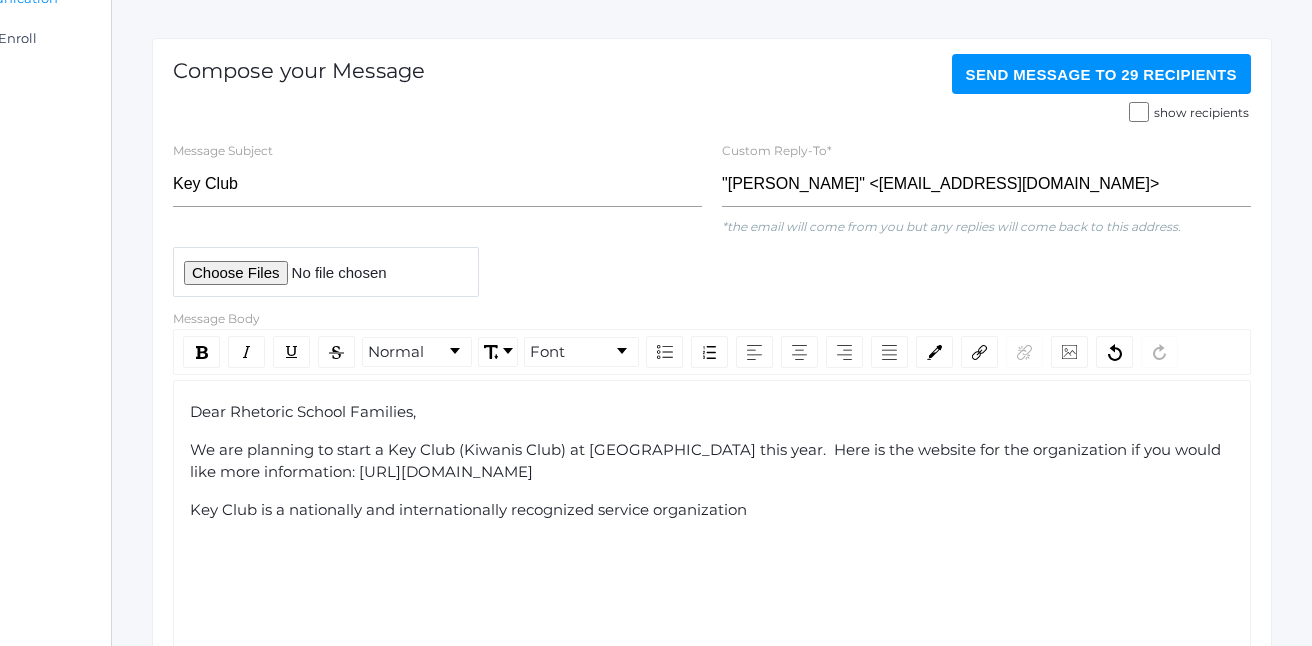 click on "Key Club is a nationally and internationally recognized service organization" 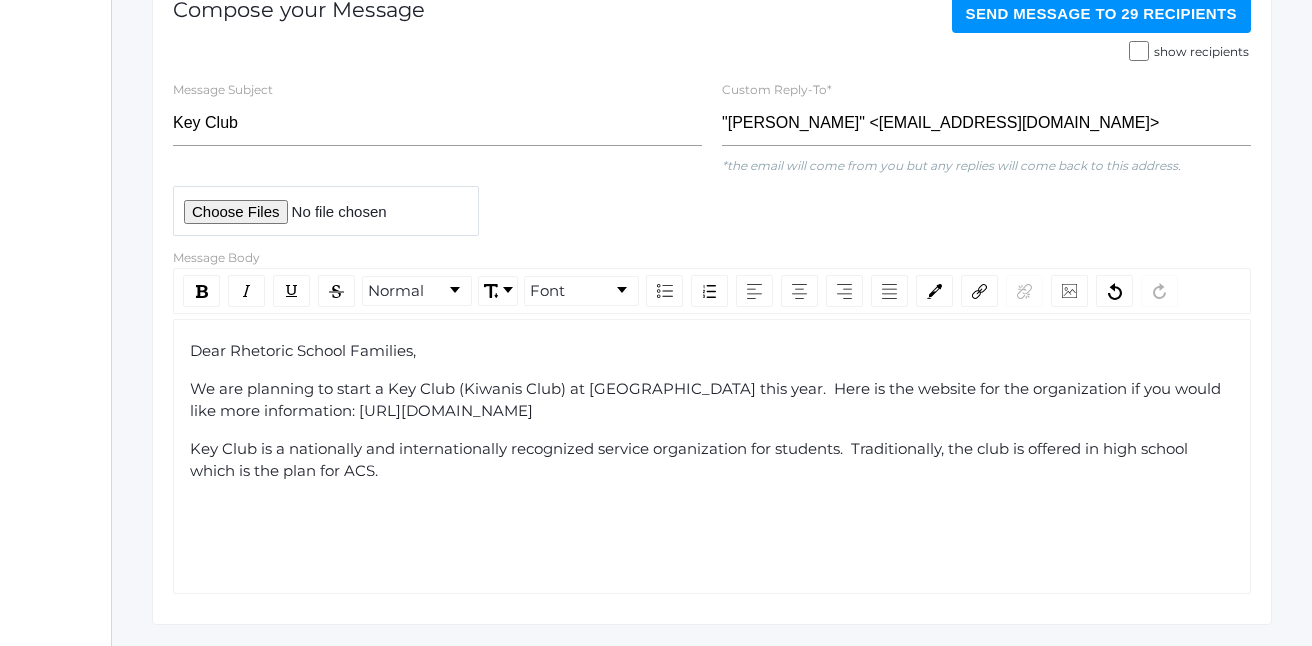 scroll, scrollTop: 301, scrollLeft: 114, axis: both 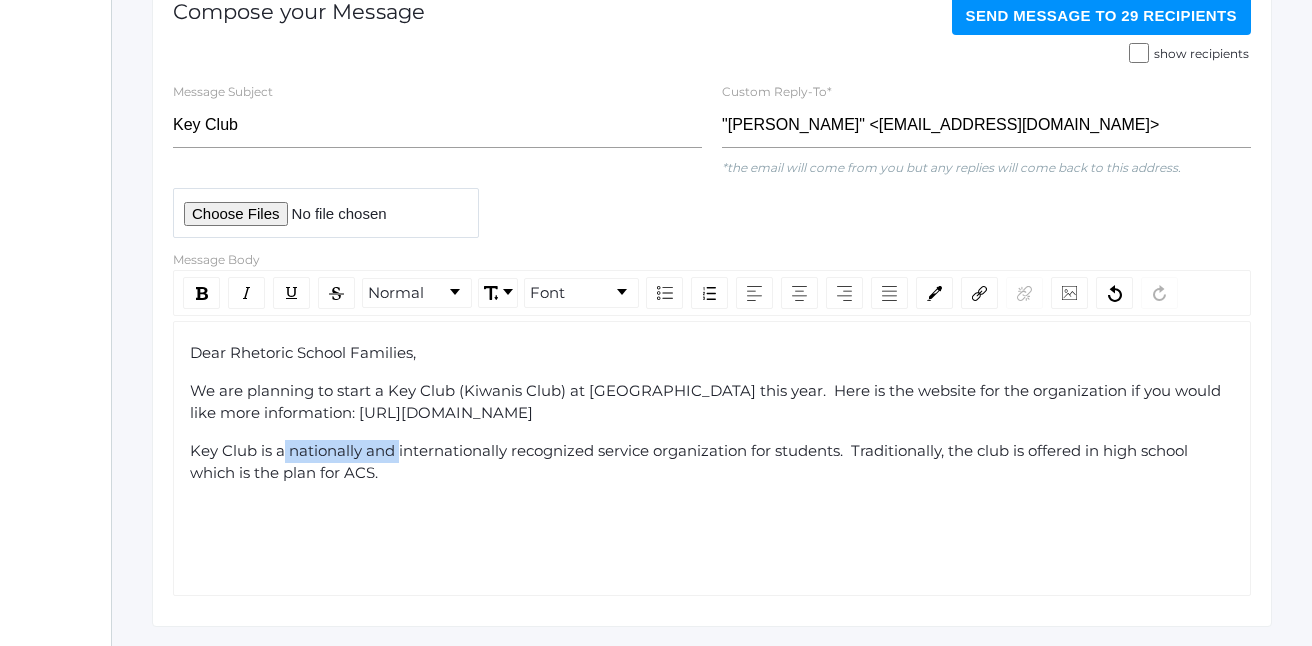 drag, startPoint x: 397, startPoint y: 451, endPoint x: 285, endPoint y: 454, distance: 112.04017 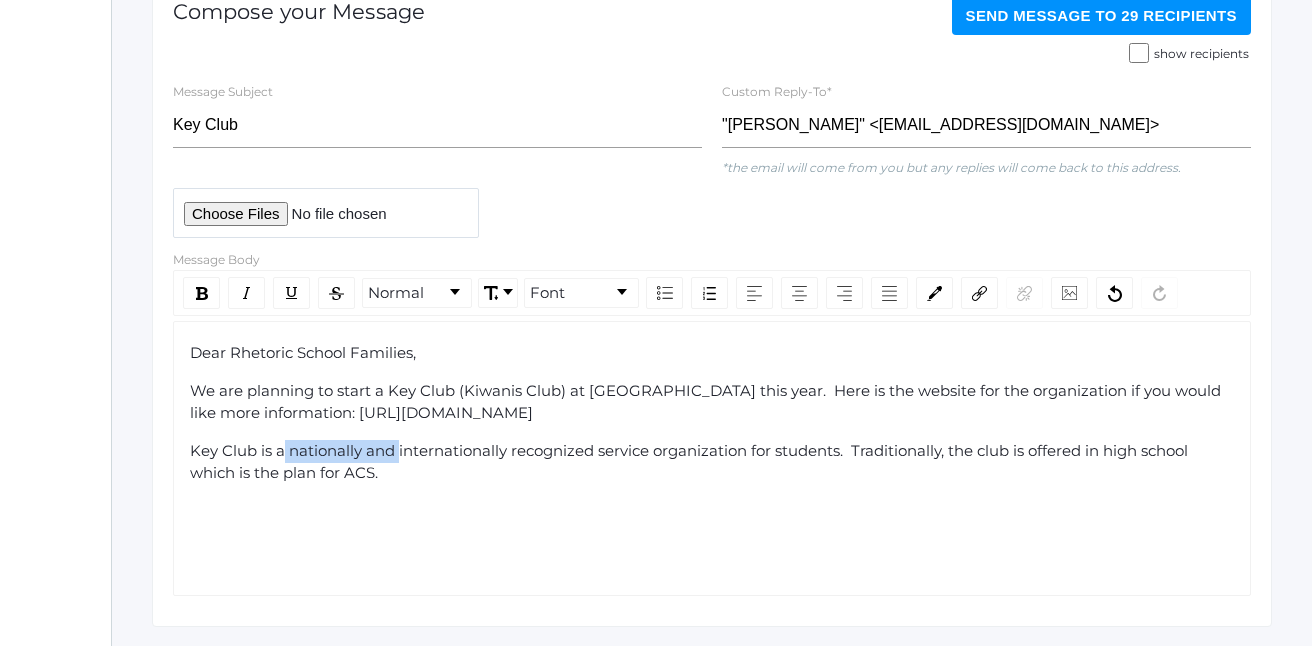 click on "Key Club is a nationally and internationally recognized service organization for students.  Traditionally, the club is offered in high school which is the plan for ACS." 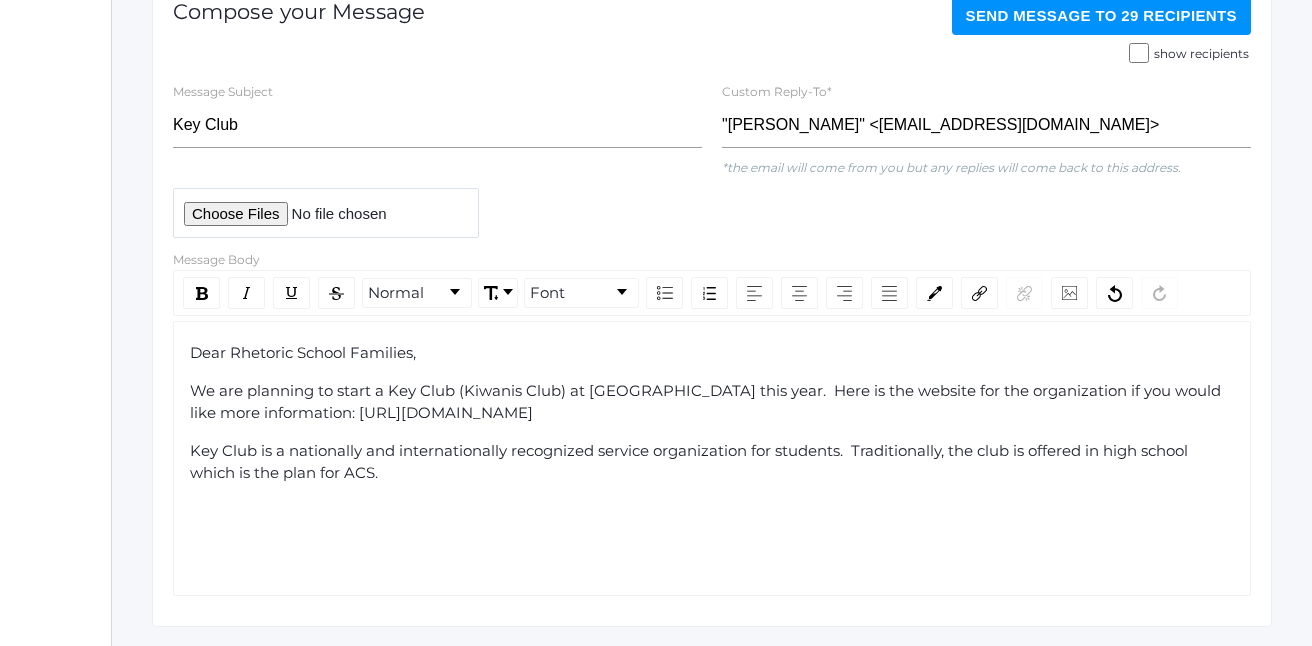 click on "Key Club is a nationally and internationally recognized service organization for students.  Traditionally, the club is offered in high school which is the plan for ACS." 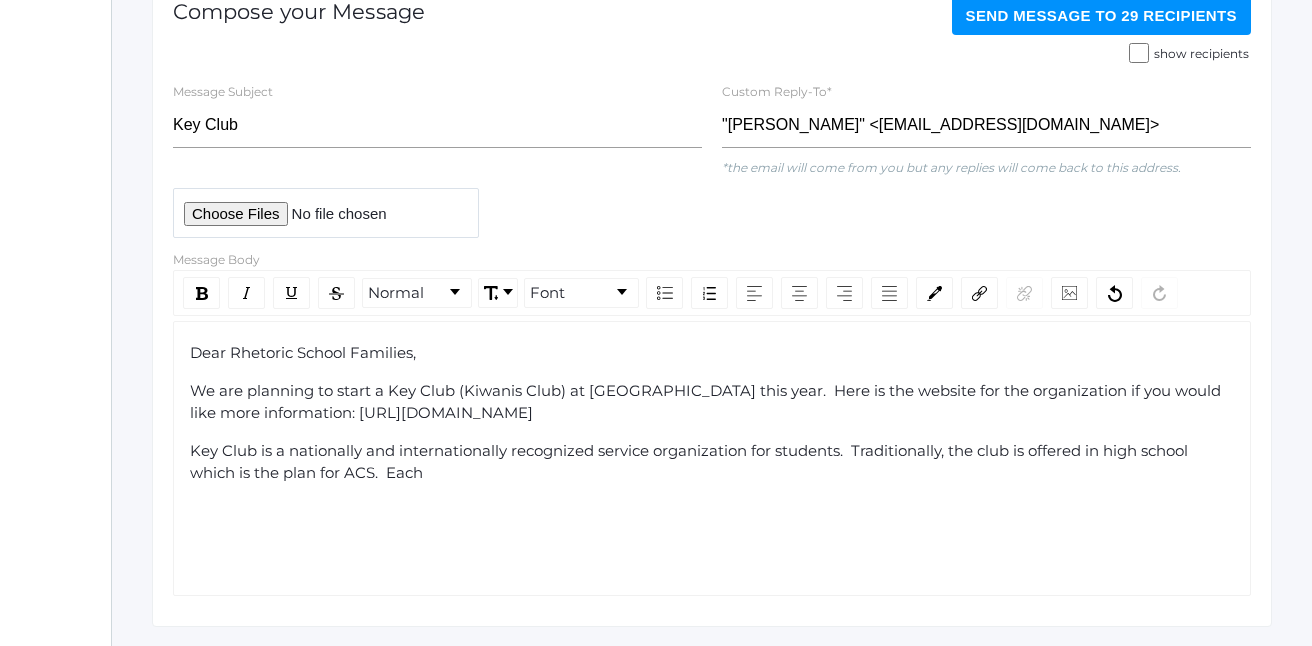 drag, startPoint x: 450, startPoint y: 468, endPoint x: 390, endPoint y: 470, distance: 60.033325 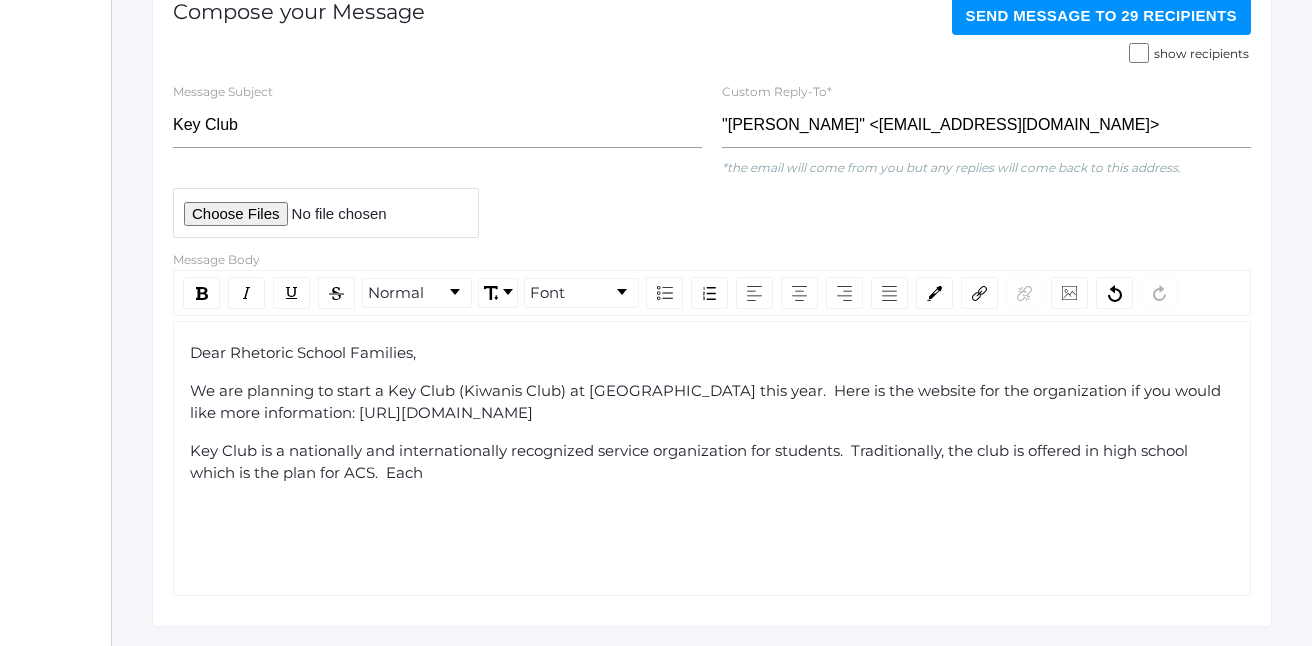 click on "Key Club is a nationally and internationally recognized service organization for students.  Traditionally, the club is offered in high school which is the plan for ACS.  Each" 